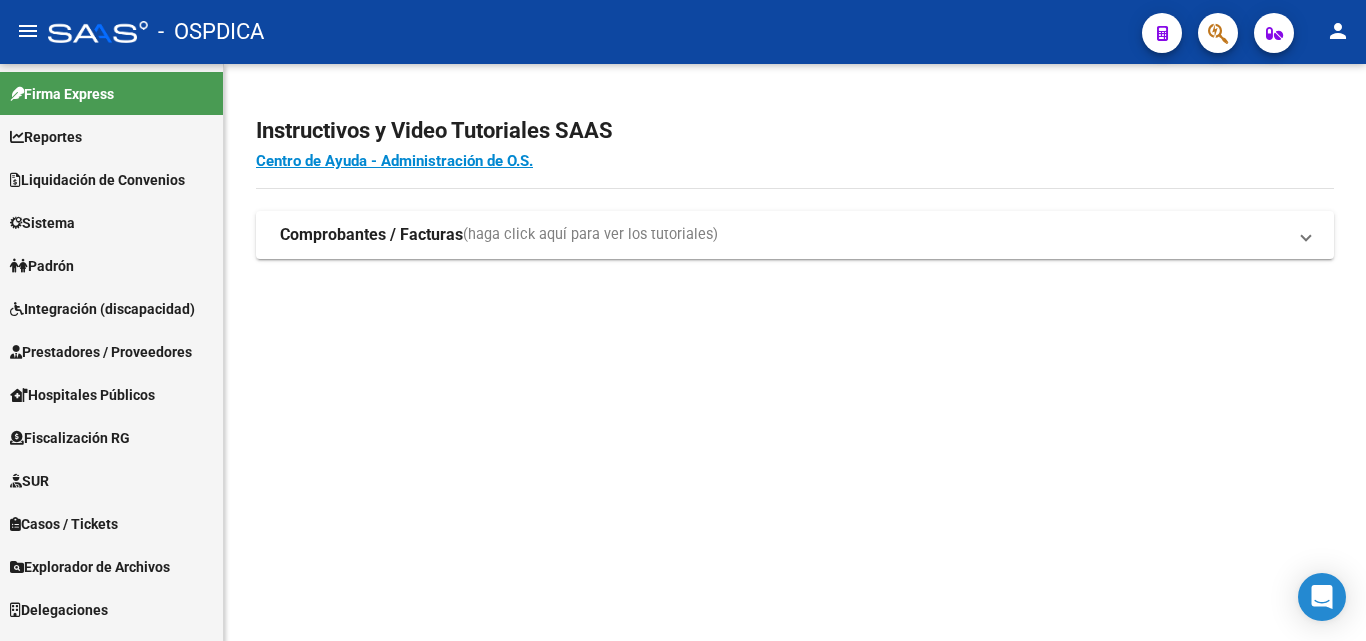 scroll, scrollTop: 0, scrollLeft: 0, axis: both 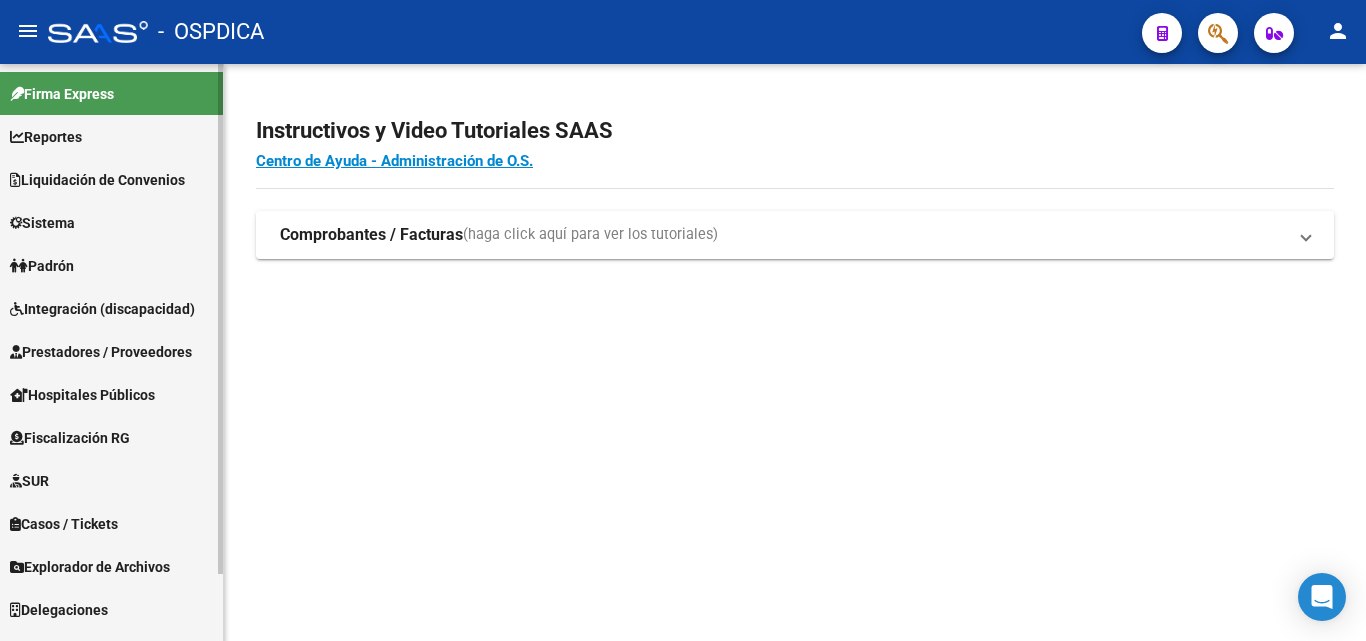 click on "Padrón" at bounding box center [42, 266] 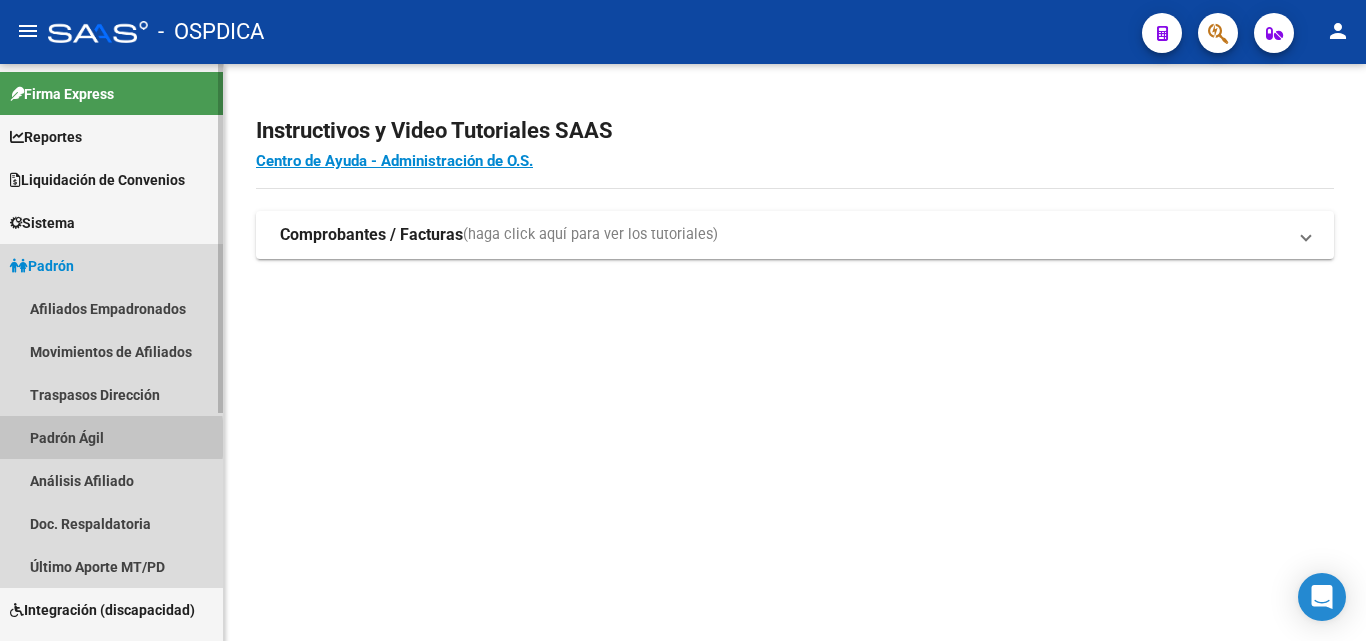 drag, startPoint x: 55, startPoint y: 438, endPoint x: 187, endPoint y: 383, distance: 143 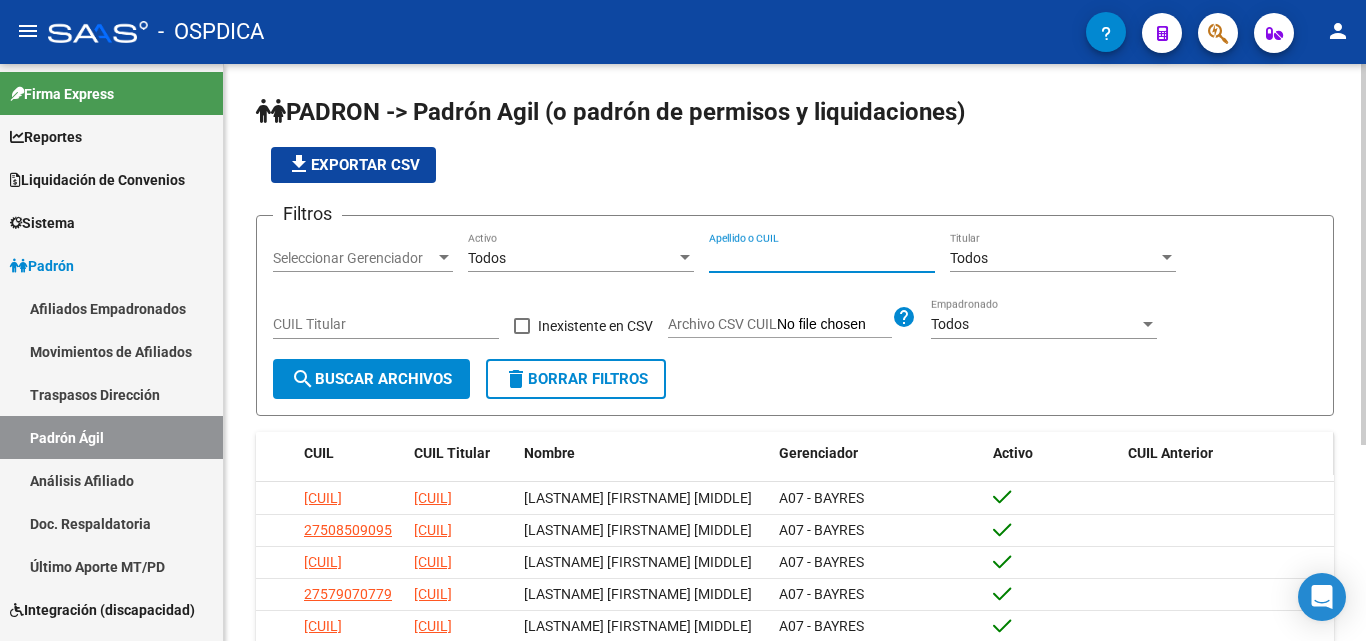 drag, startPoint x: 849, startPoint y: 254, endPoint x: 1235, endPoint y: 434, distance: 425.9061 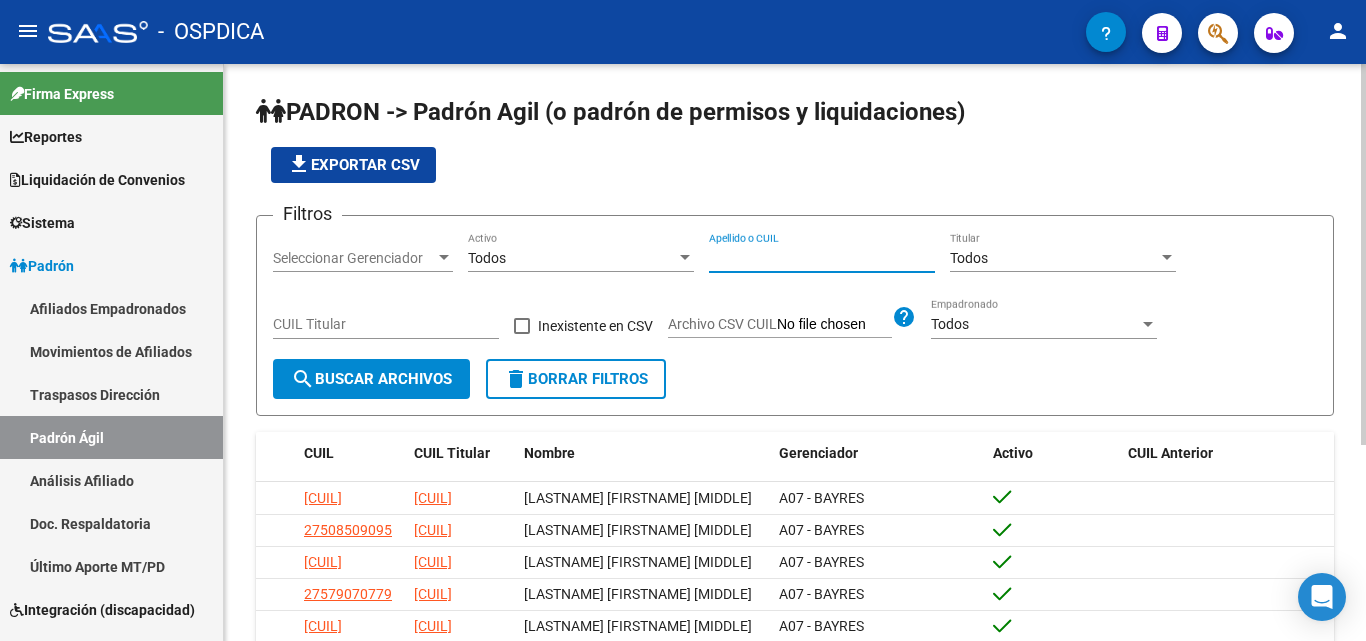 click on "Apellido o CUIL" at bounding box center [822, 258] 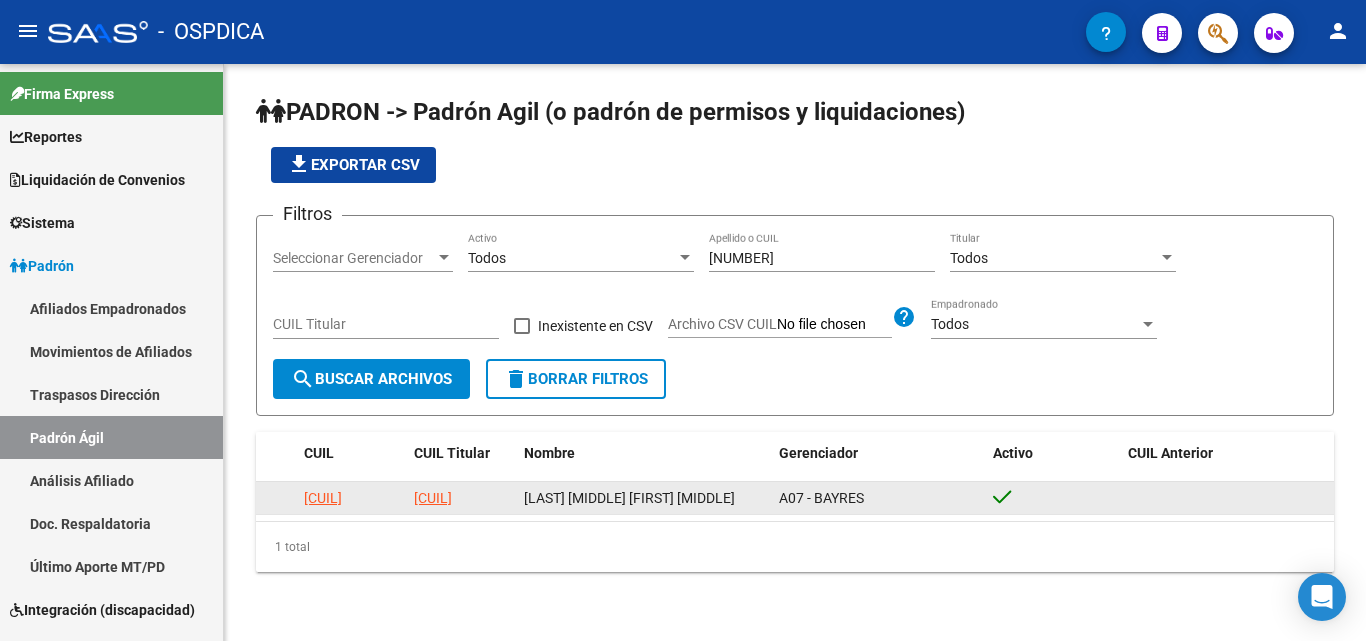 click on "[LAST] [MIDDLE] [FIRST] [MIDDLE]" 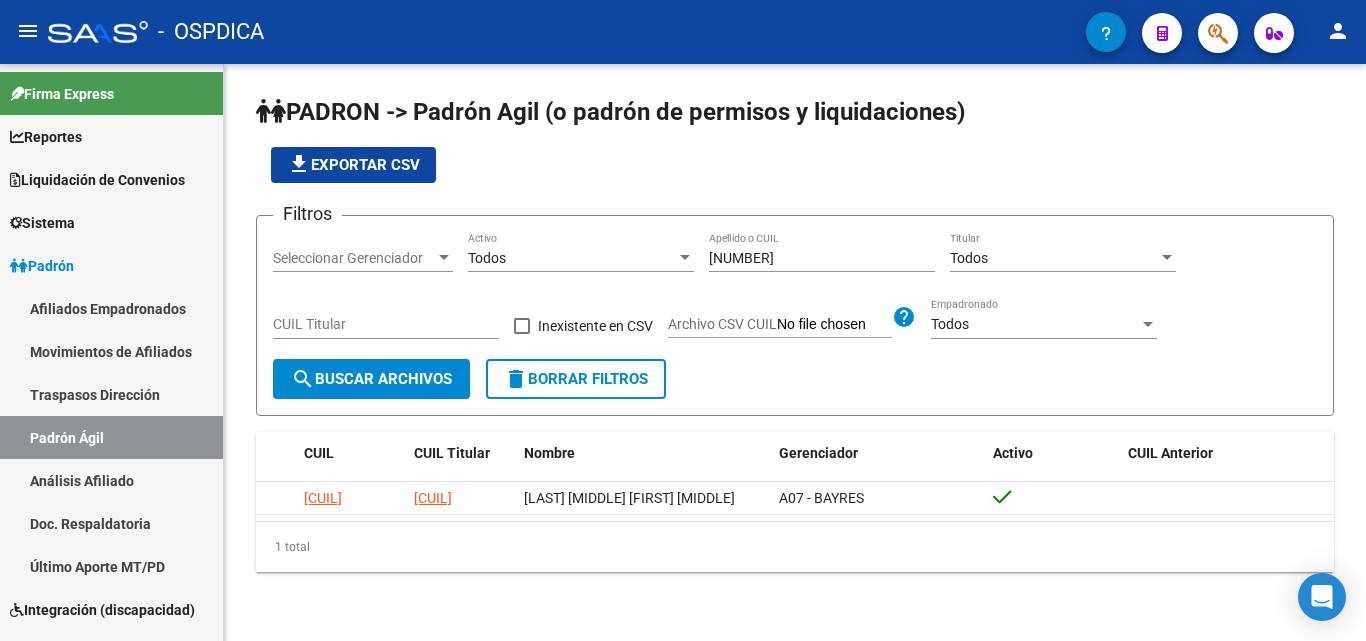 drag, startPoint x: 797, startPoint y: 250, endPoint x: 622, endPoint y: 289, distance: 179.29306 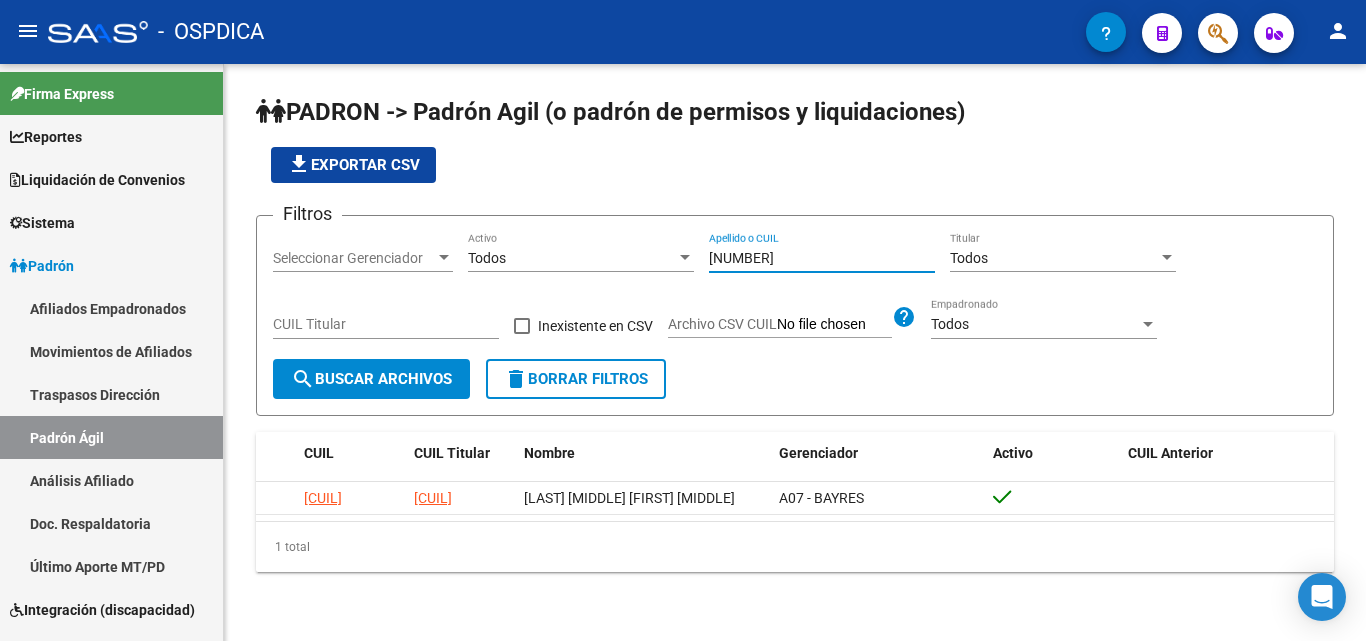 paste on "[NUMBER]" 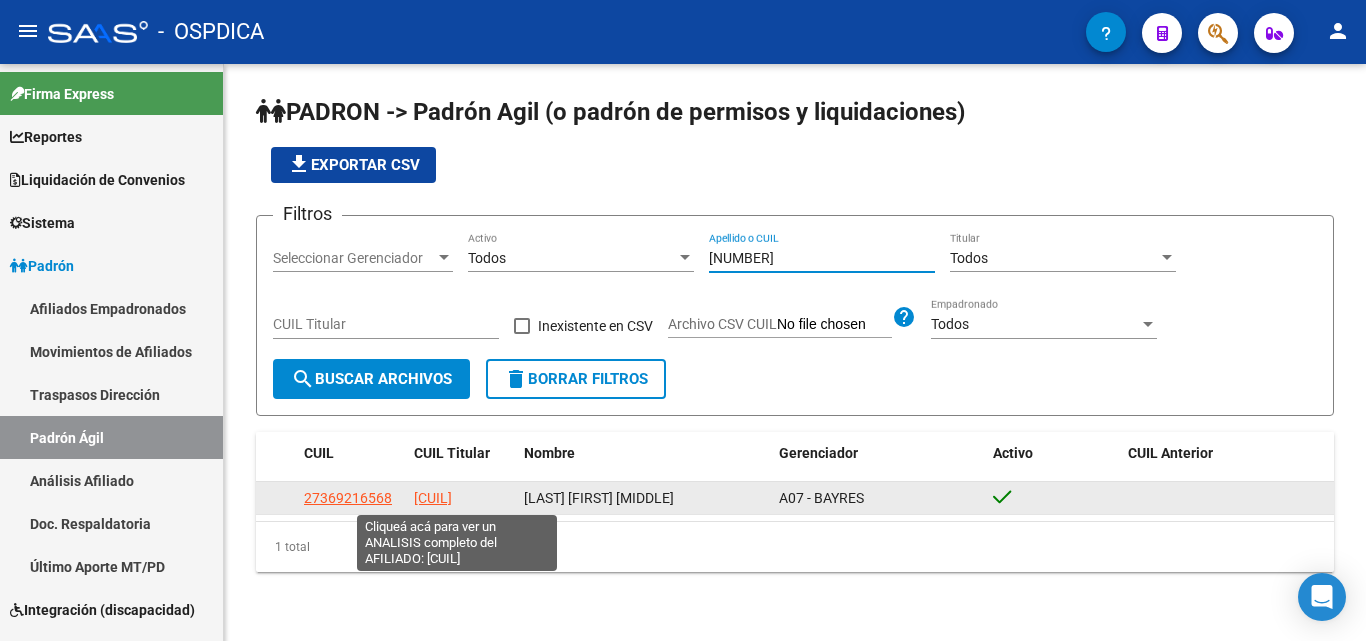 click on "[CUIL]" 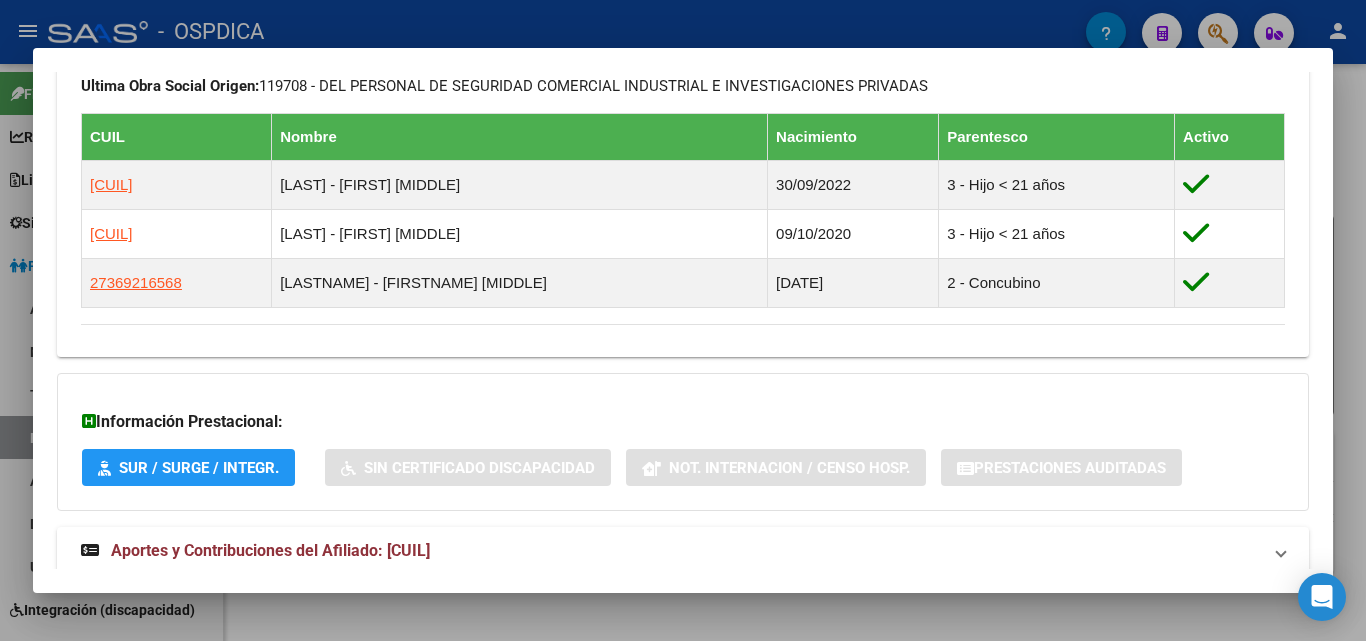 scroll, scrollTop: 1051, scrollLeft: 0, axis: vertical 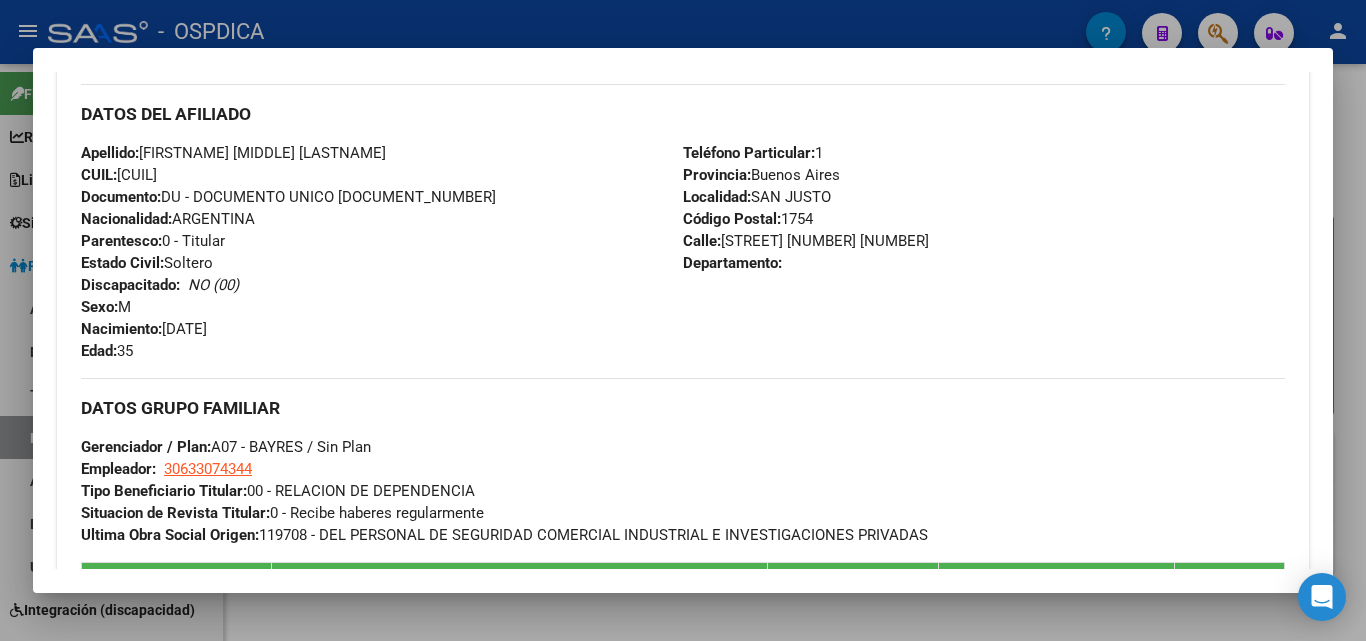 click at bounding box center [683, 320] 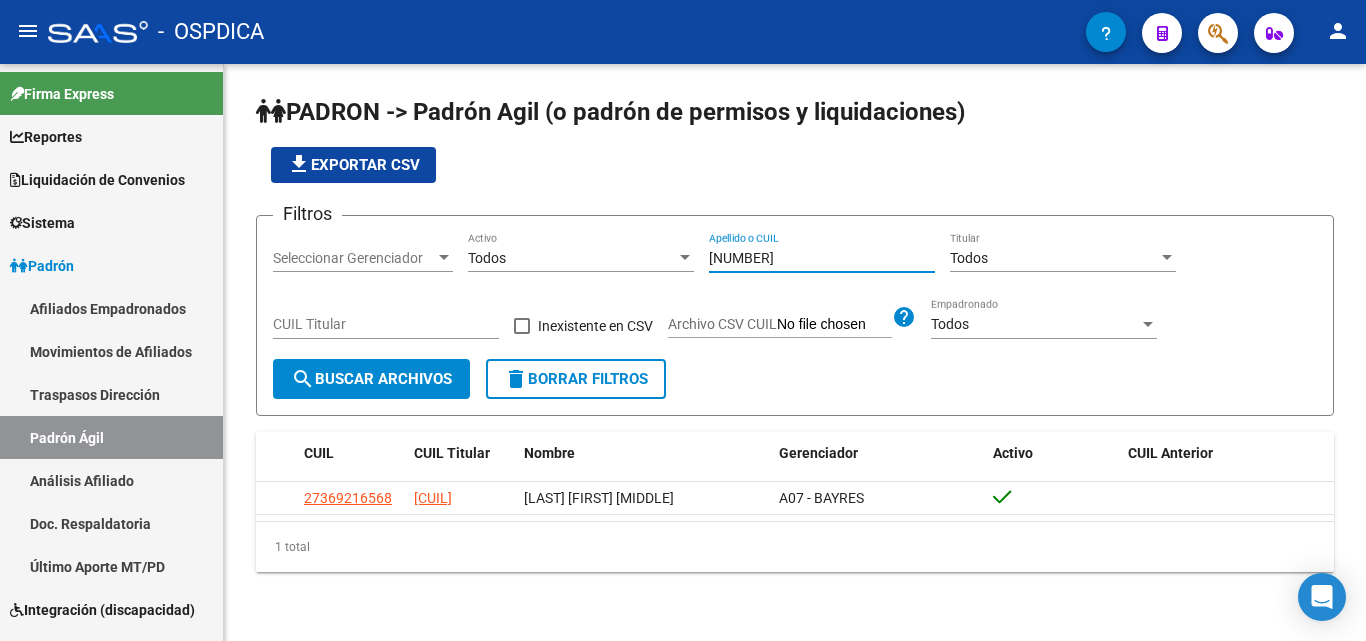 drag, startPoint x: 797, startPoint y: 253, endPoint x: 654, endPoint y: 259, distance: 143.12582 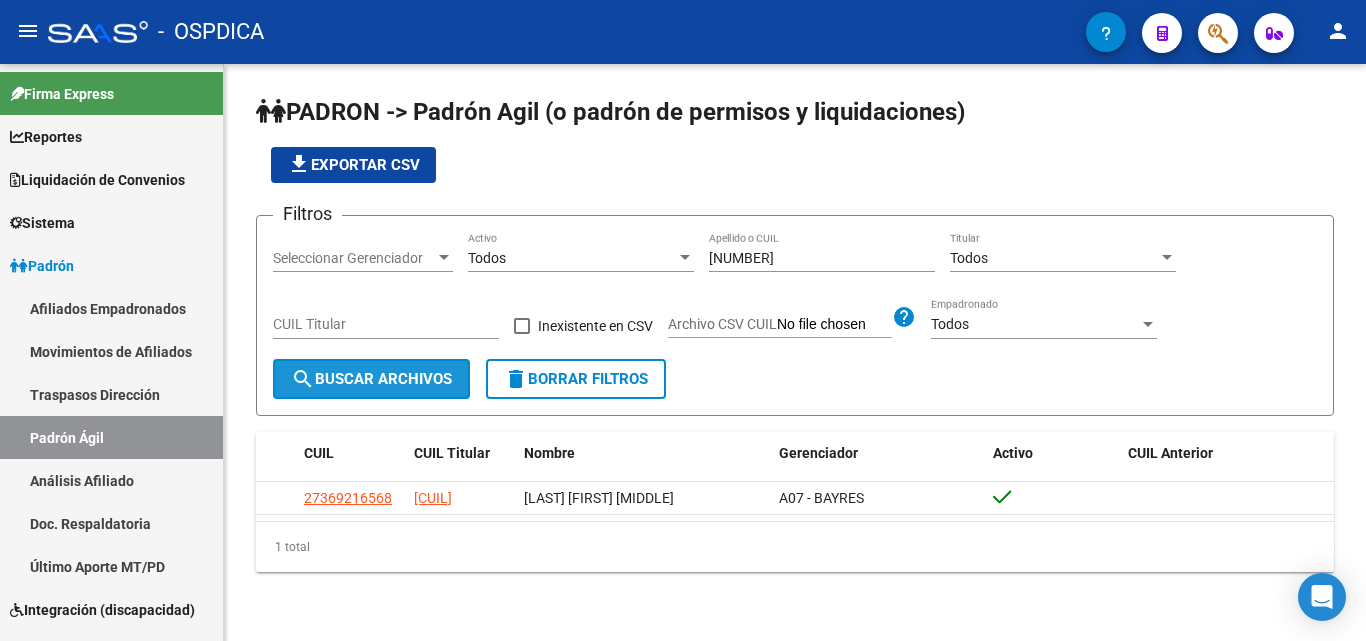 click on "search  Buscar Archivos" 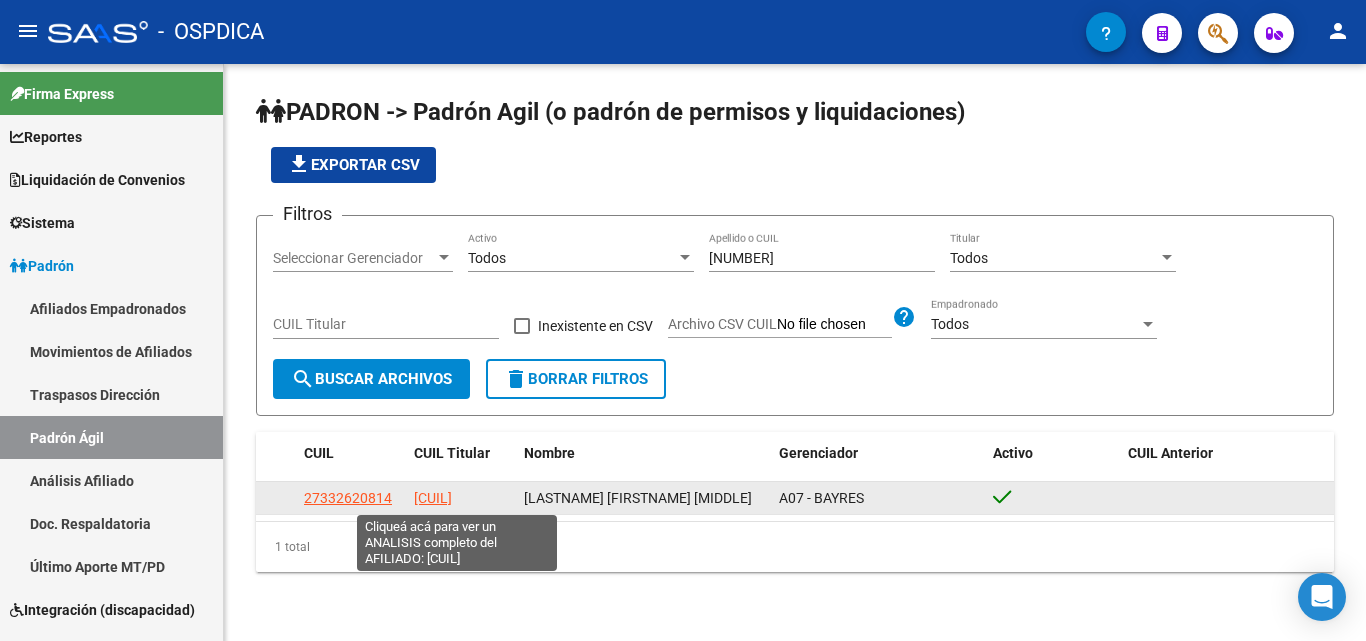 click on "[CUIL]" 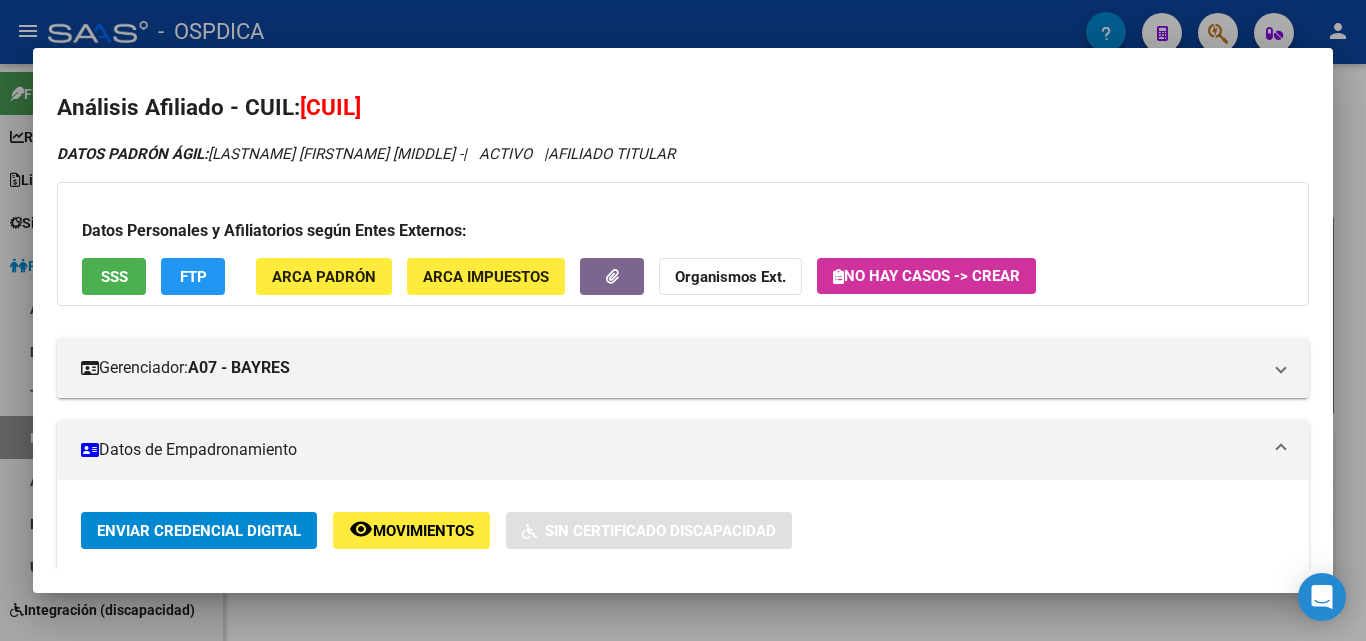 click at bounding box center (683, 320) 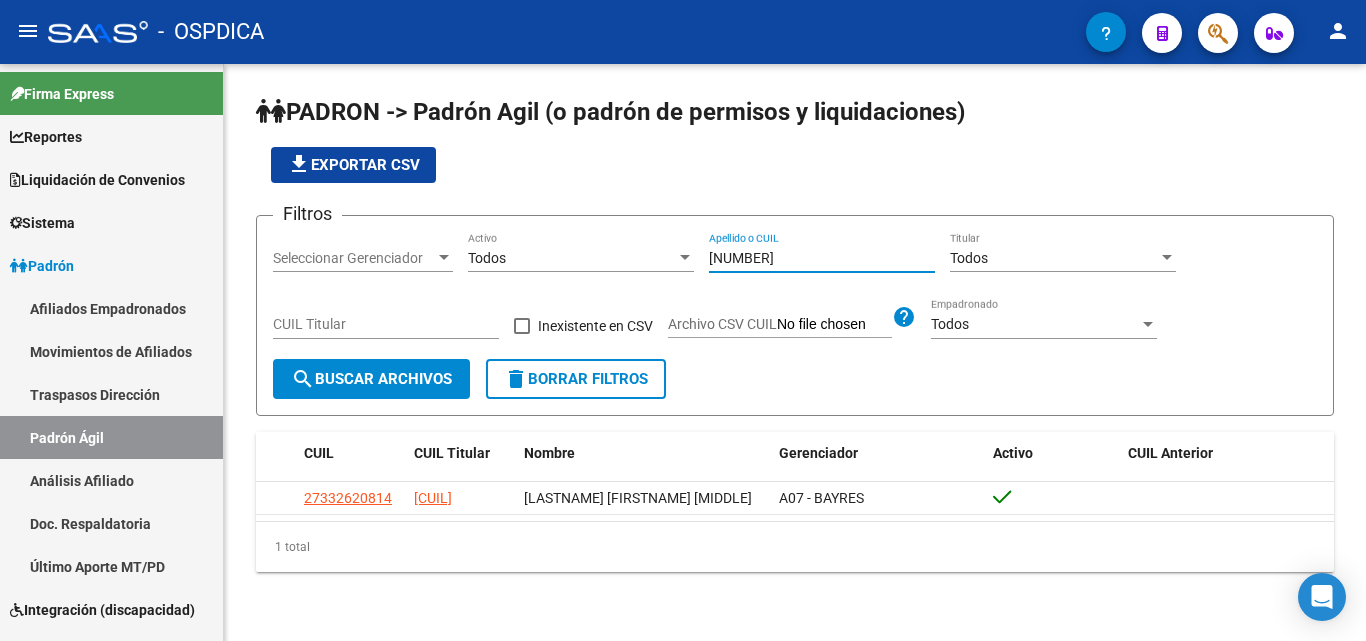 drag, startPoint x: 792, startPoint y: 261, endPoint x: 710, endPoint y: 276, distance: 83.360664 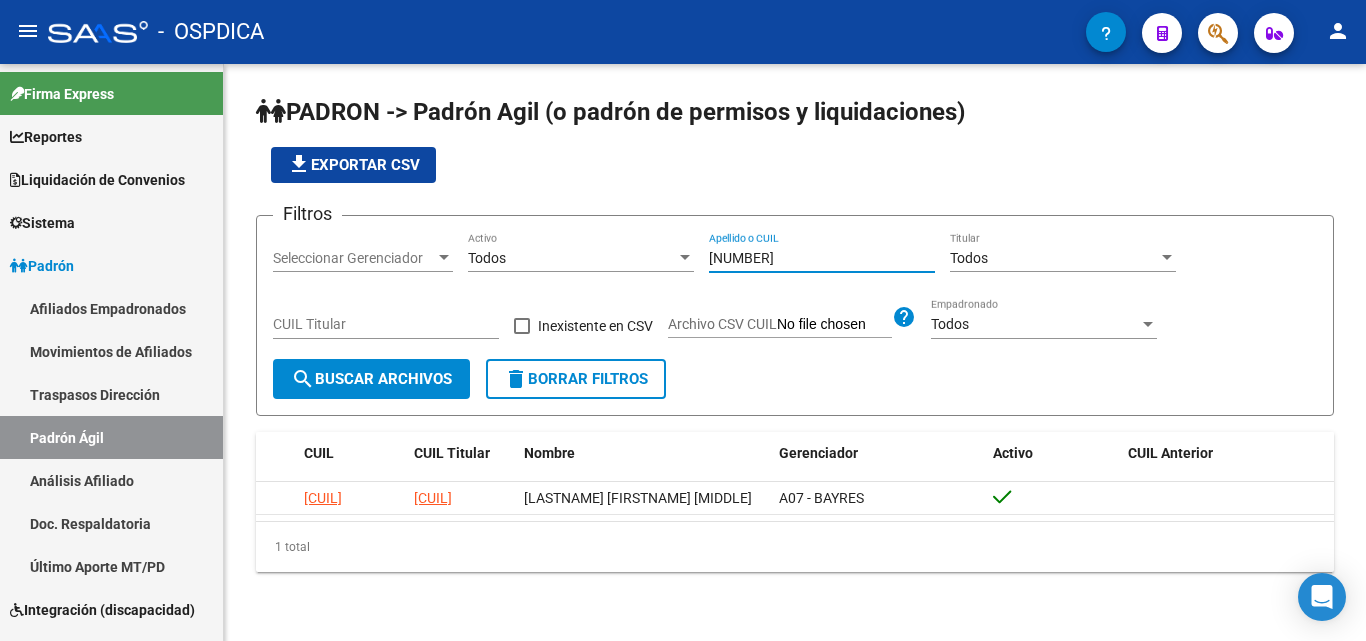 drag, startPoint x: 789, startPoint y: 251, endPoint x: 572, endPoint y: 278, distance: 218.67328 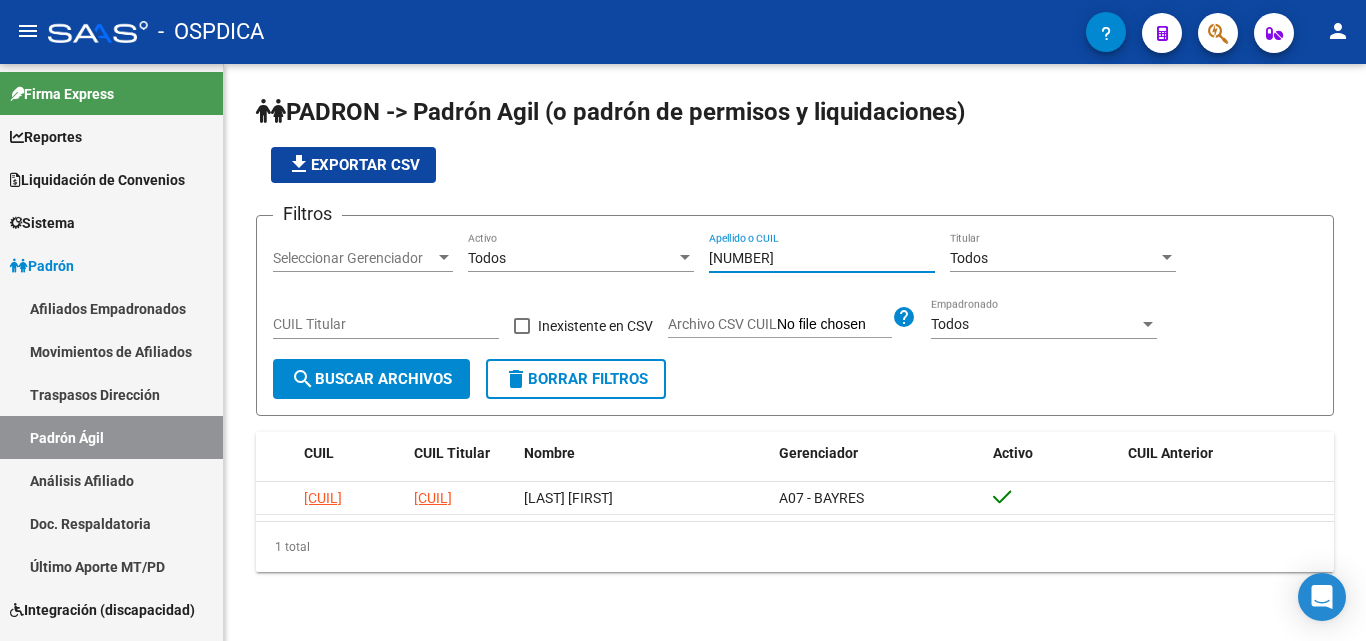 click on "1 total" 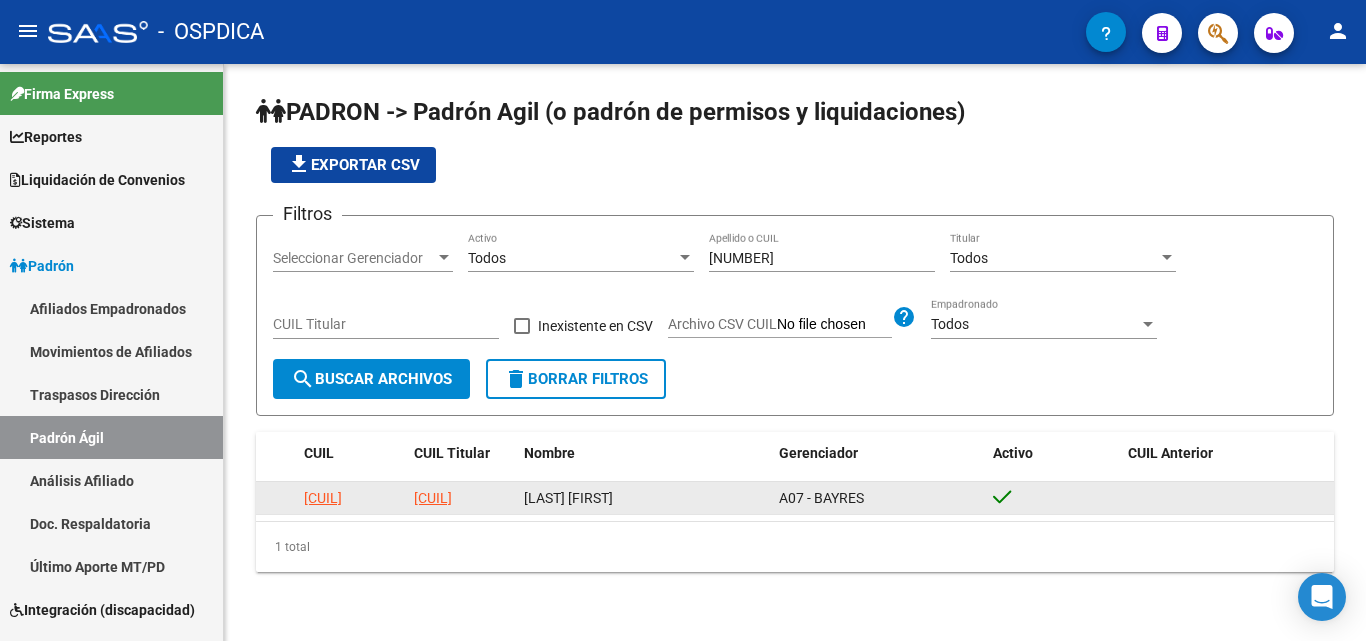 click on "[LAST] [FIRST]" 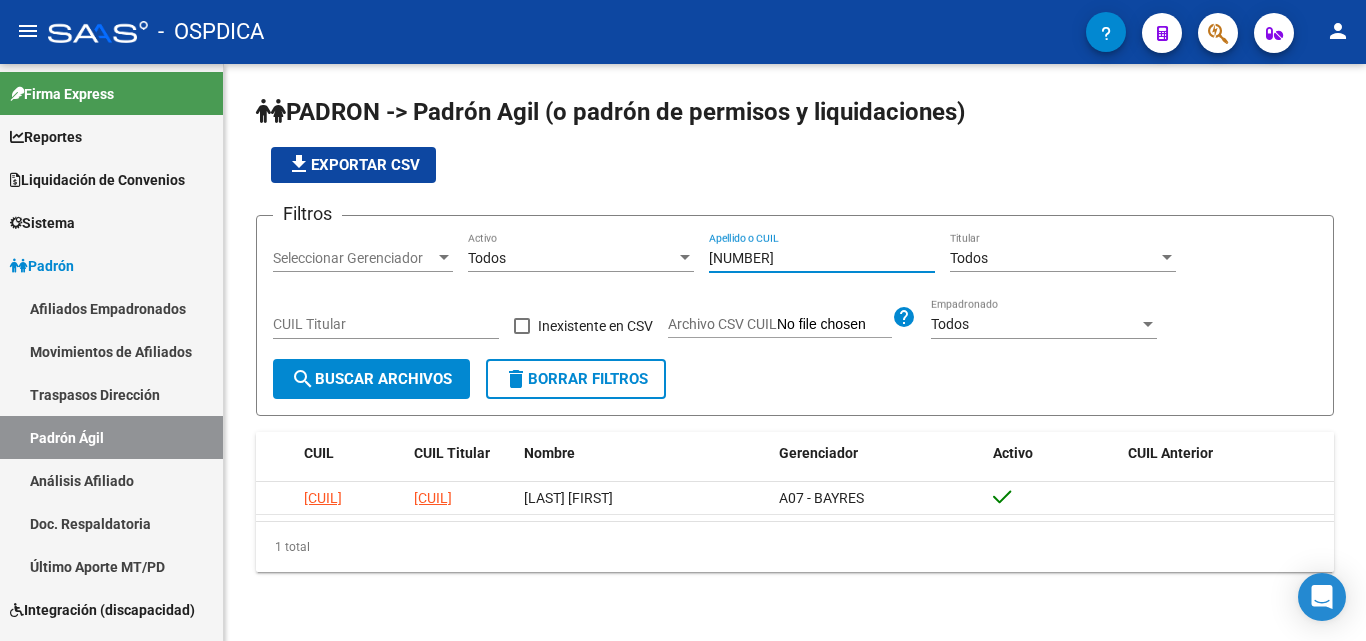drag, startPoint x: 820, startPoint y: 259, endPoint x: 358, endPoint y: 297, distance: 463.56015 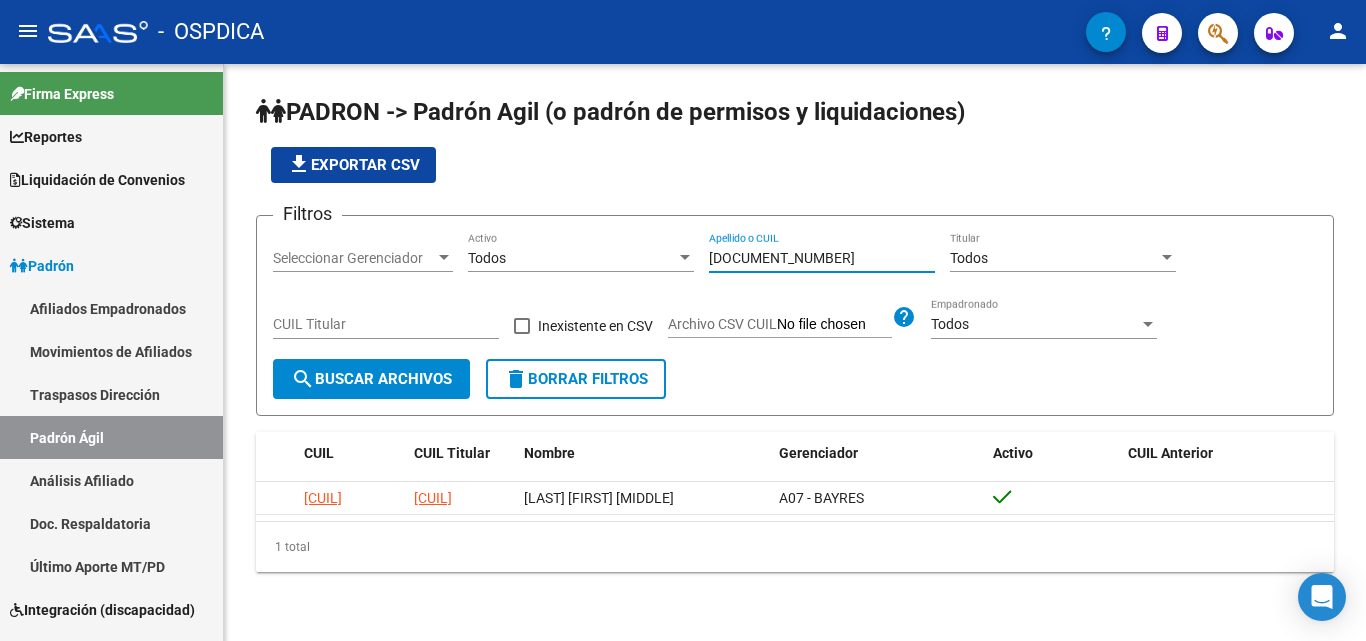 type on "[DOCUMENT_NUMBER]" 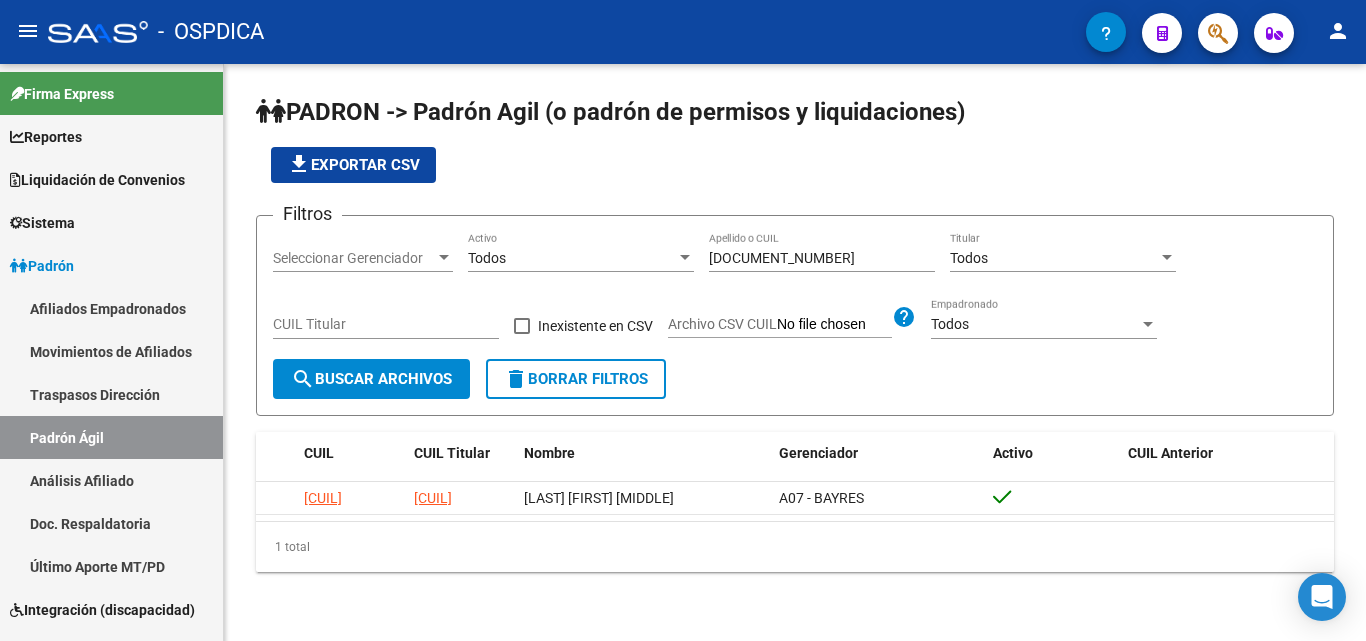 click on "[NUMBER] Apellido o CUIL" 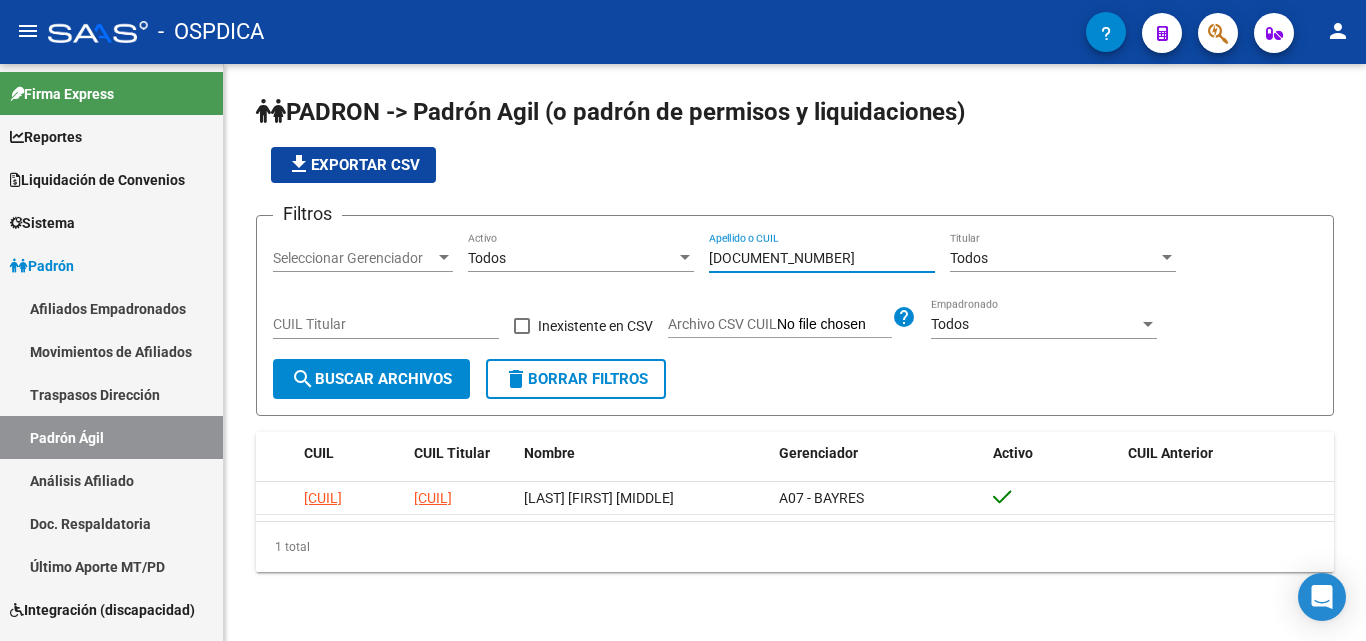 click on "[DOCUMENT_NUMBER]" at bounding box center (822, 258) 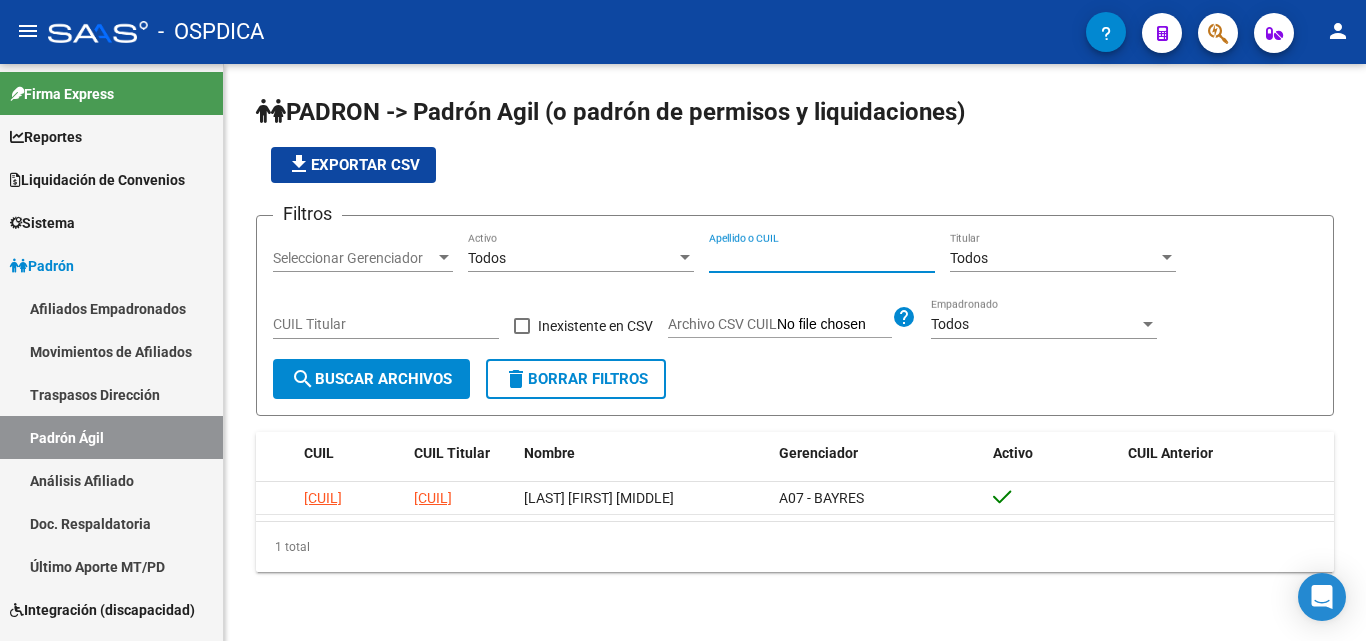 paste on "27151928" 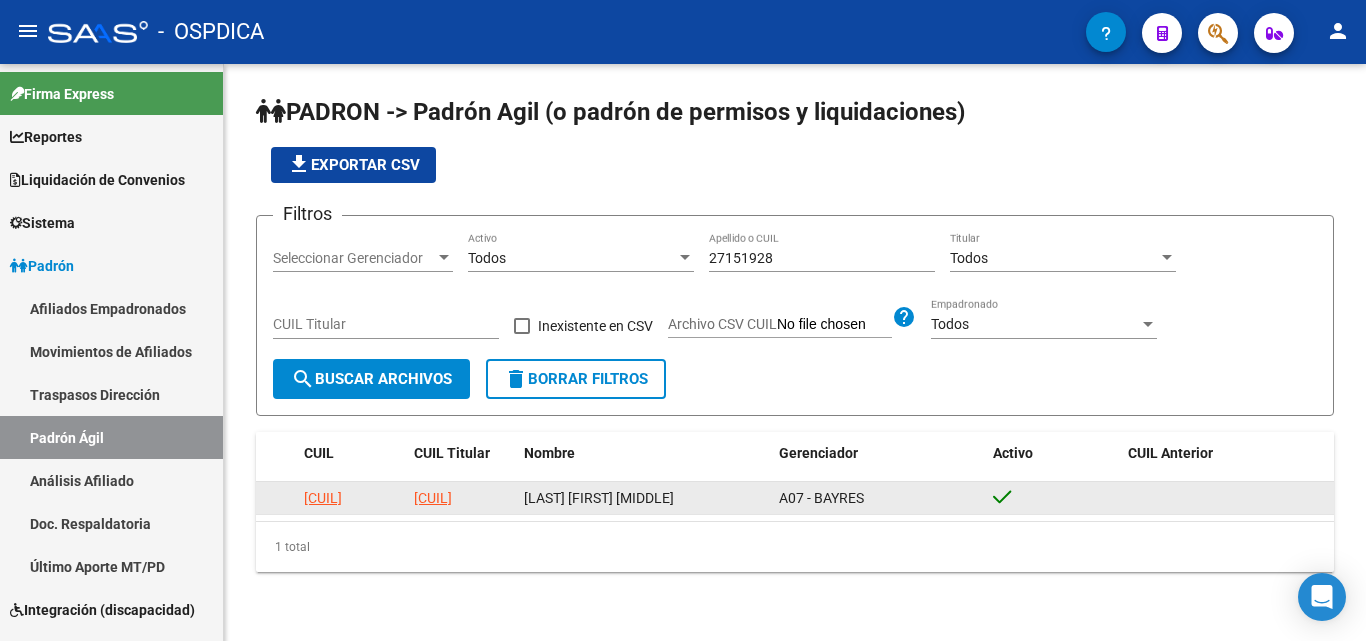 click on "[LAST] [FIRST] [MIDDLE]" 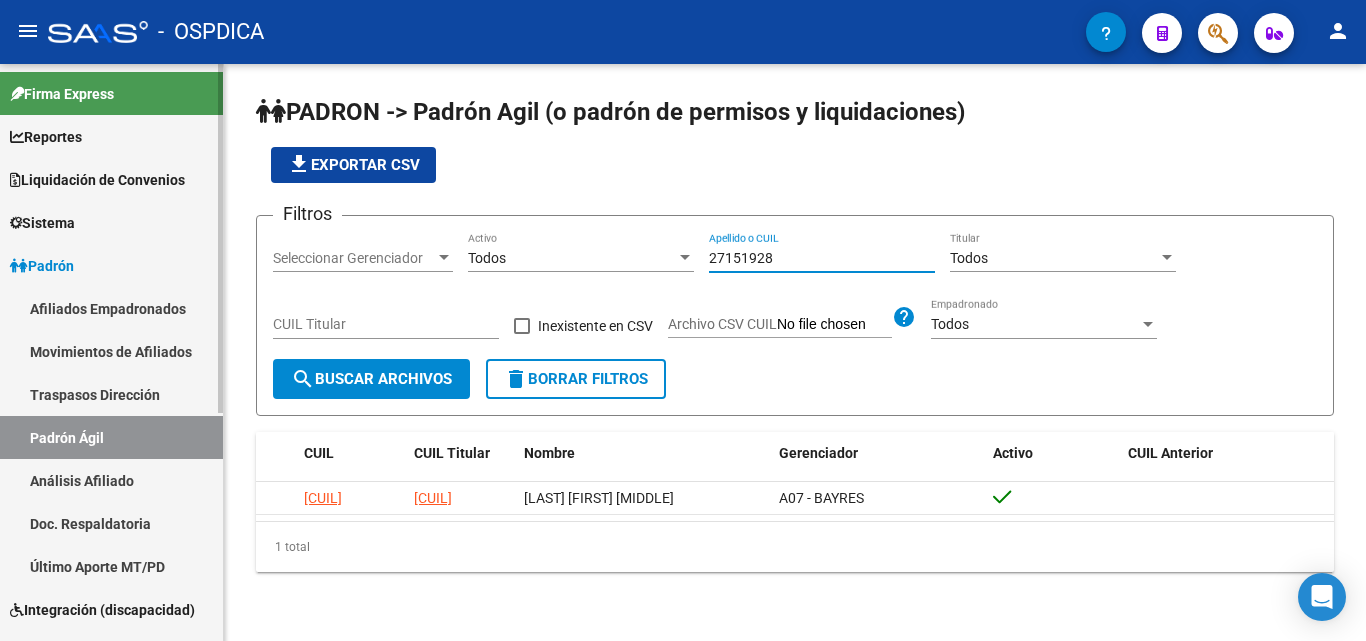 drag, startPoint x: 802, startPoint y: 254, endPoint x: 154, endPoint y: 257, distance: 648.00696 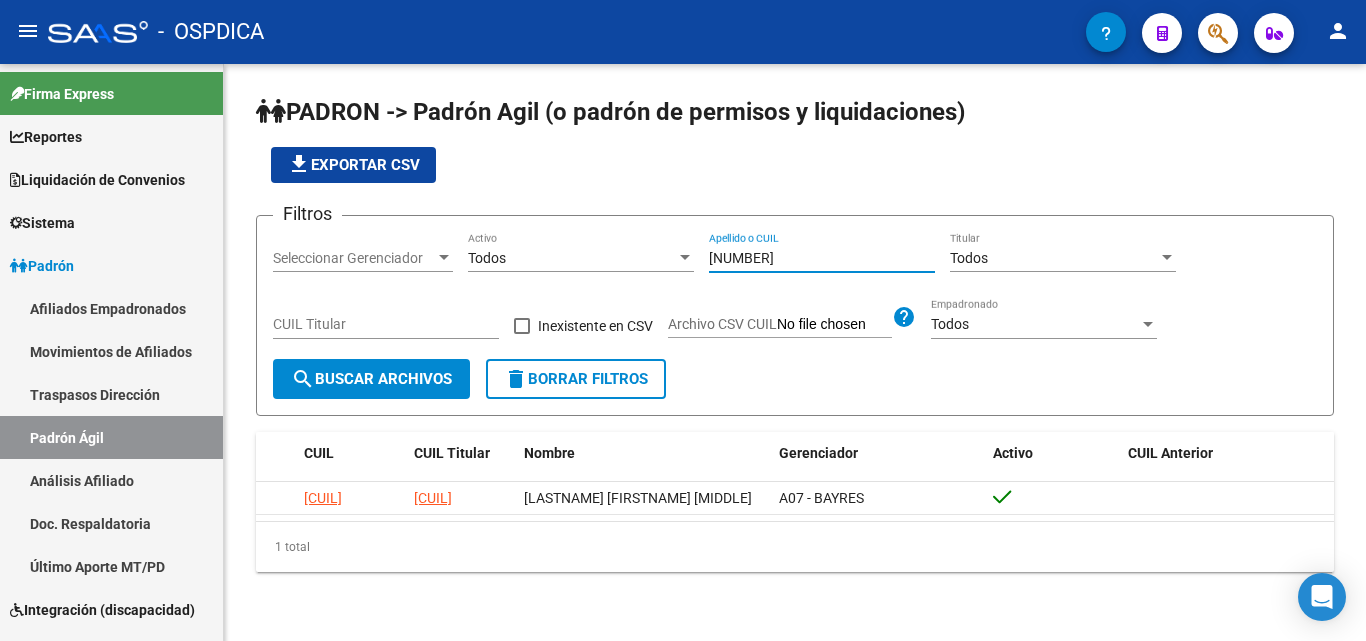 drag, startPoint x: 793, startPoint y: 252, endPoint x: 257, endPoint y: 302, distance: 538.327 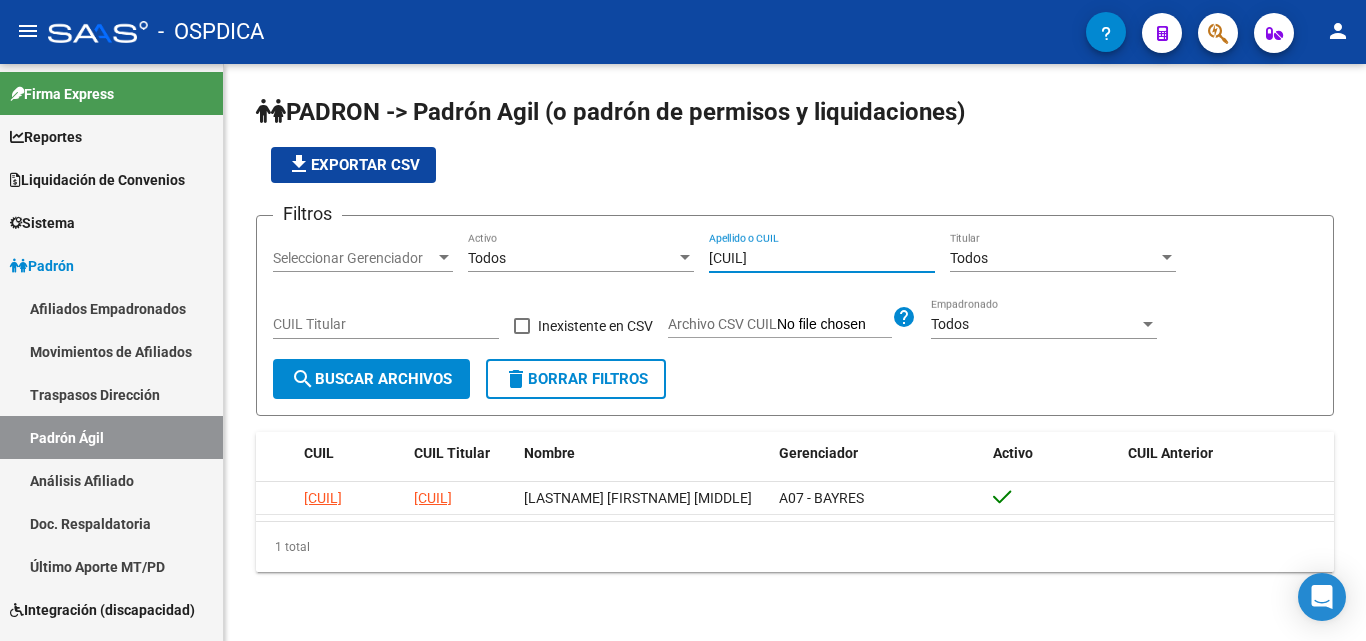 drag, startPoint x: 769, startPoint y: 253, endPoint x: 381, endPoint y: 268, distance: 388.28983 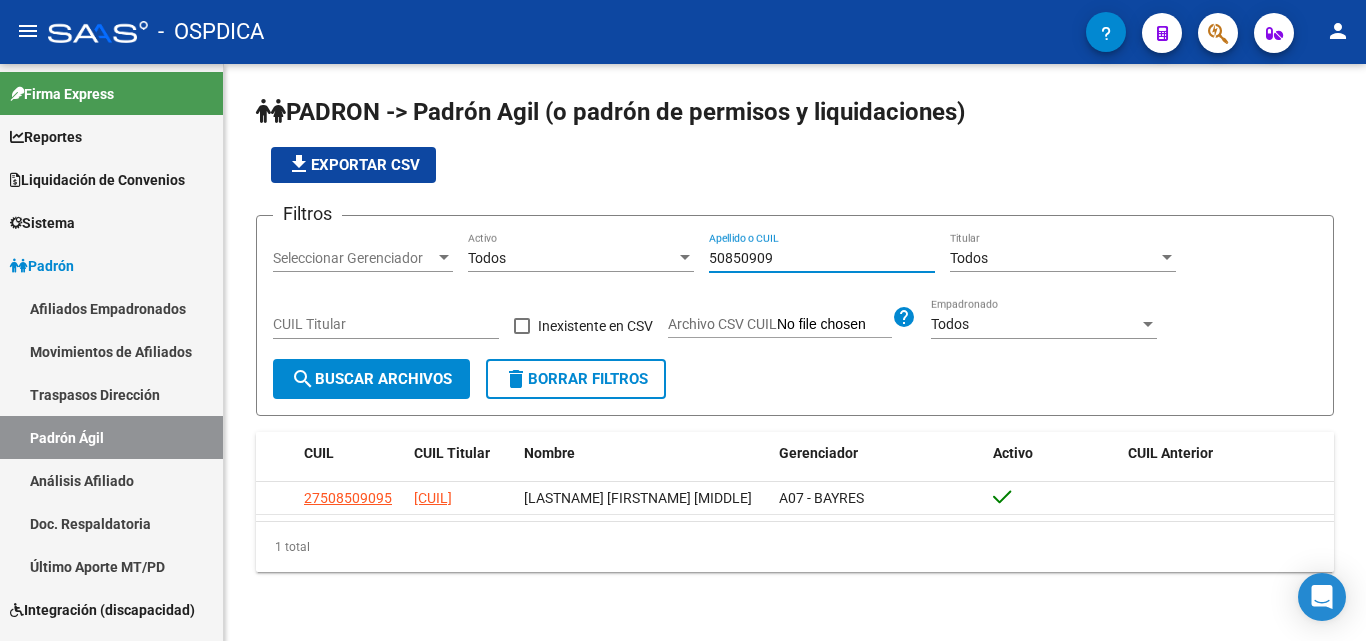 drag, startPoint x: 805, startPoint y: 257, endPoint x: 279, endPoint y: 292, distance: 527.16315 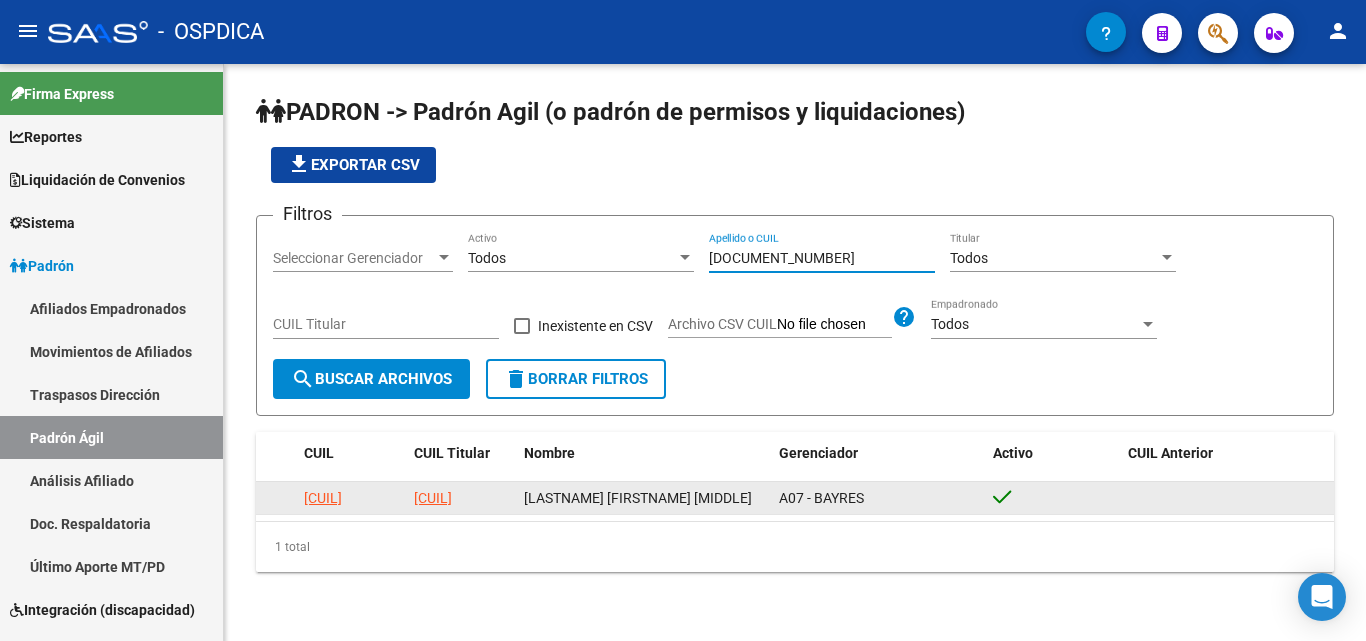 type on "[DOCUMENT_NUMBER]" 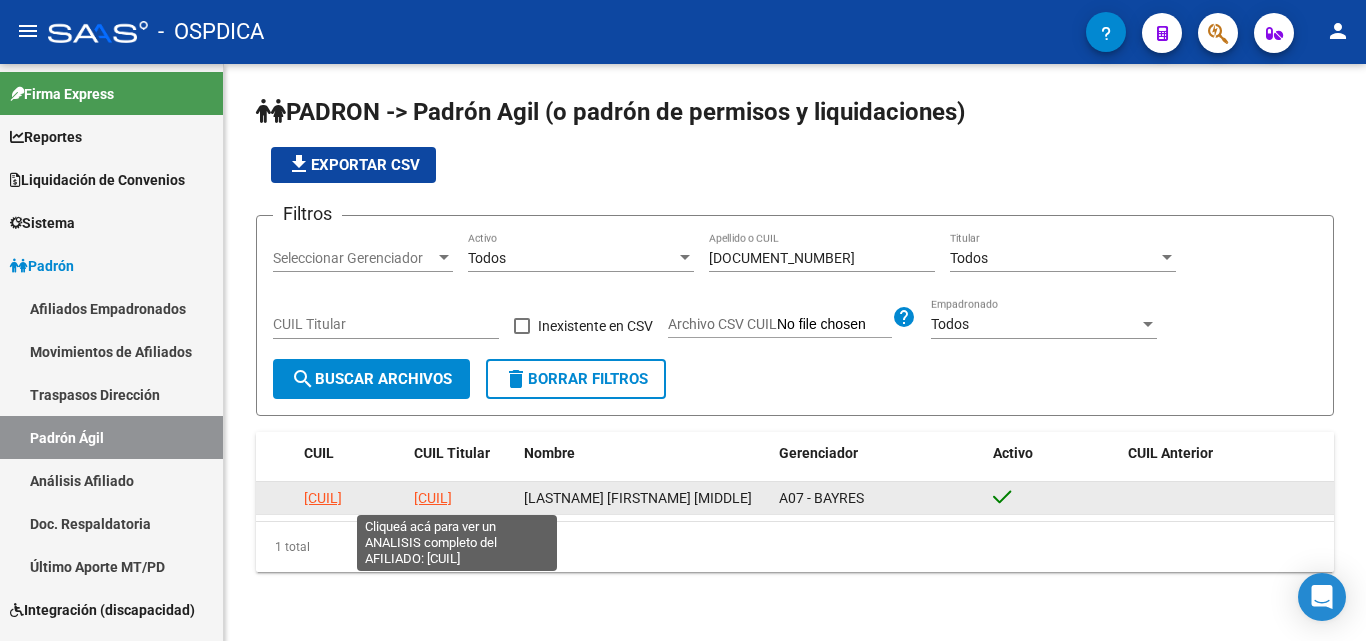 click on "[CUIL]" 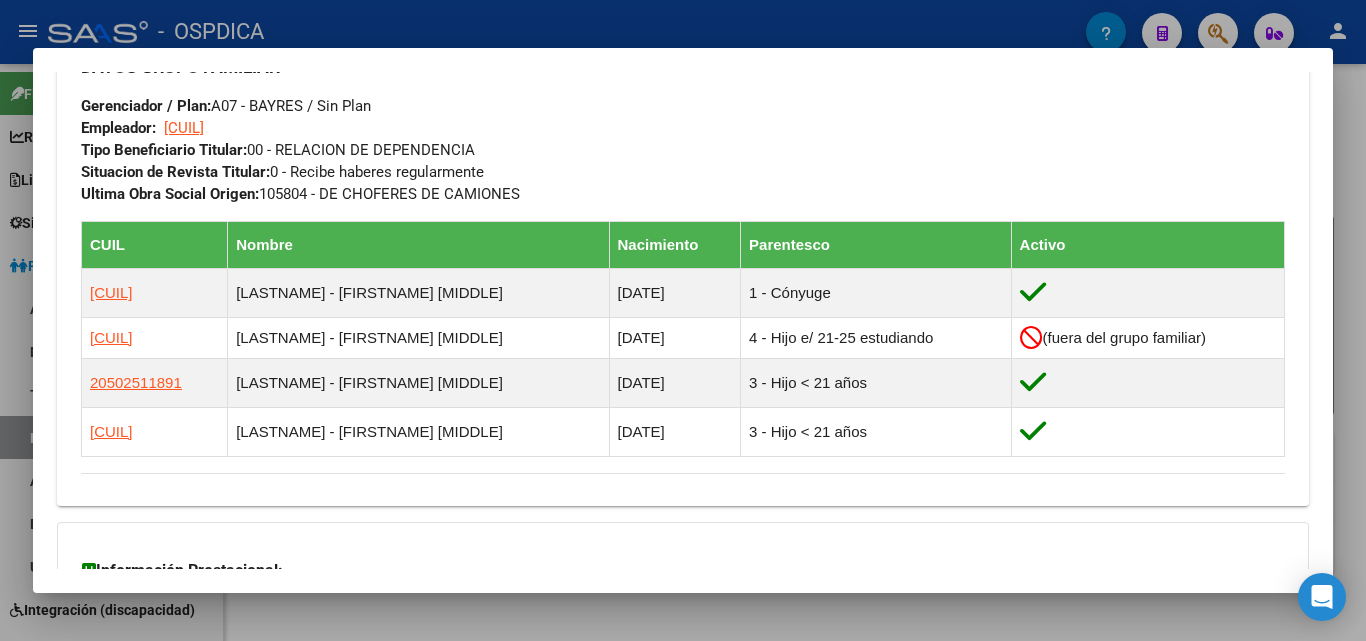 scroll, scrollTop: 974, scrollLeft: 0, axis: vertical 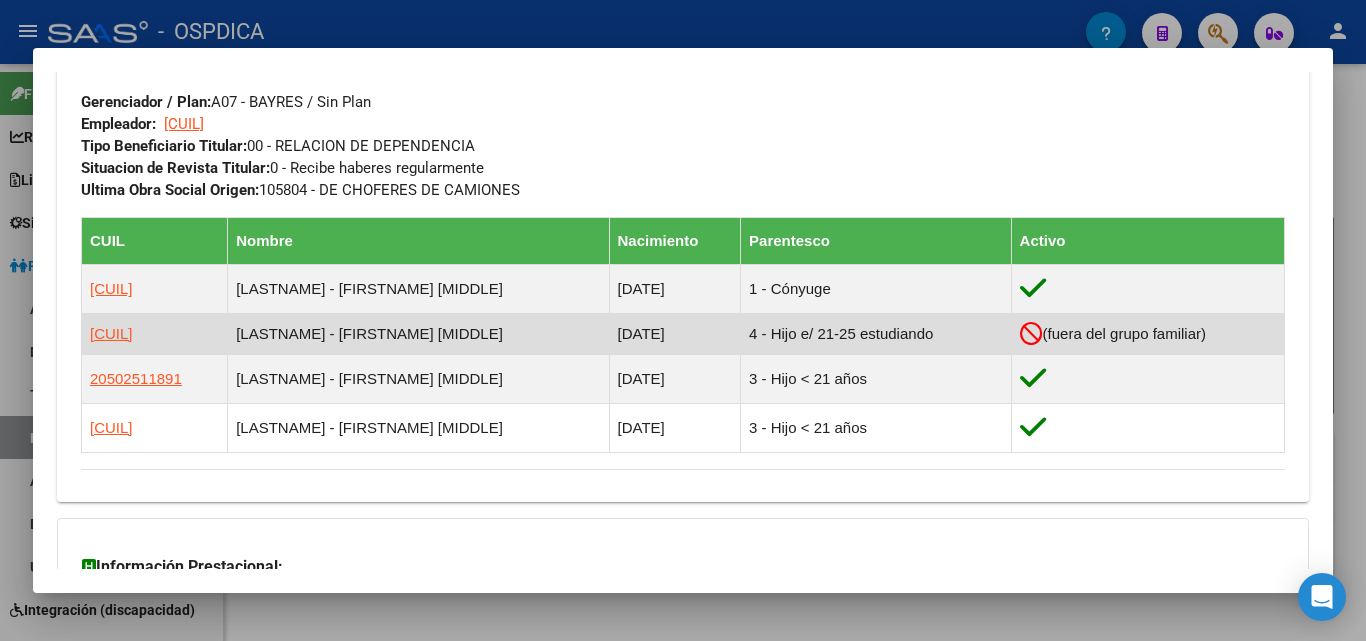 click on "(fuera del grupo familiar)" at bounding box center (1124, 334) 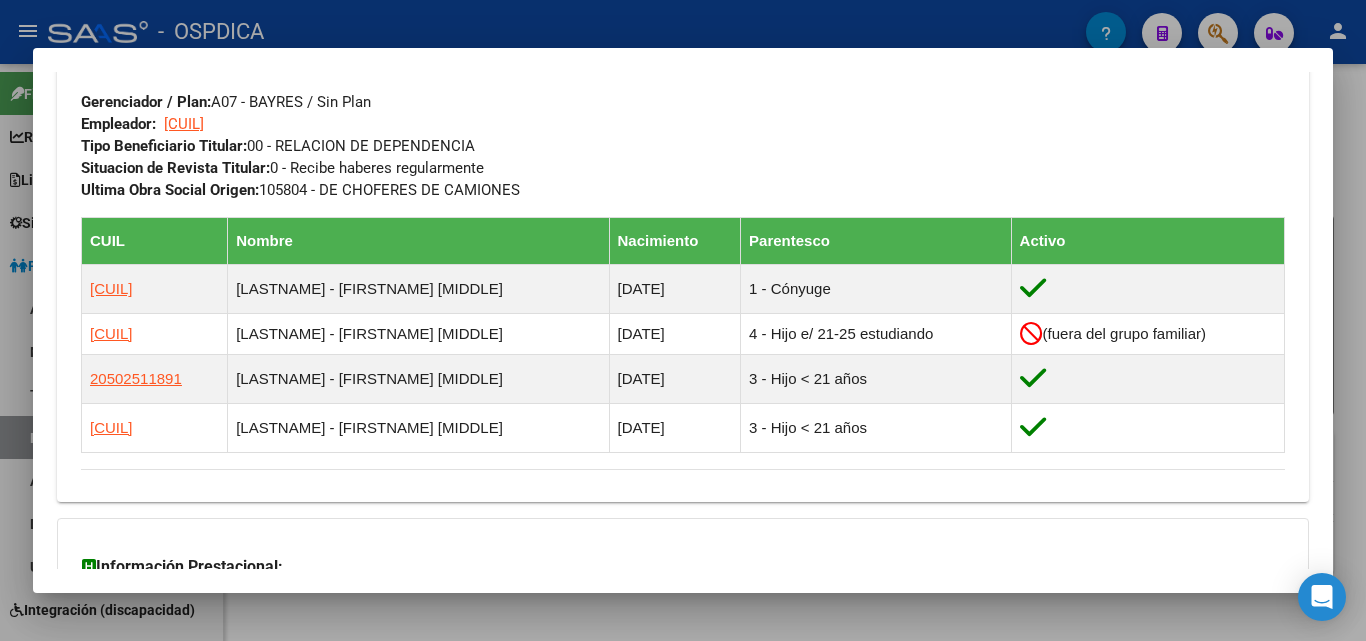 click at bounding box center (683, 320) 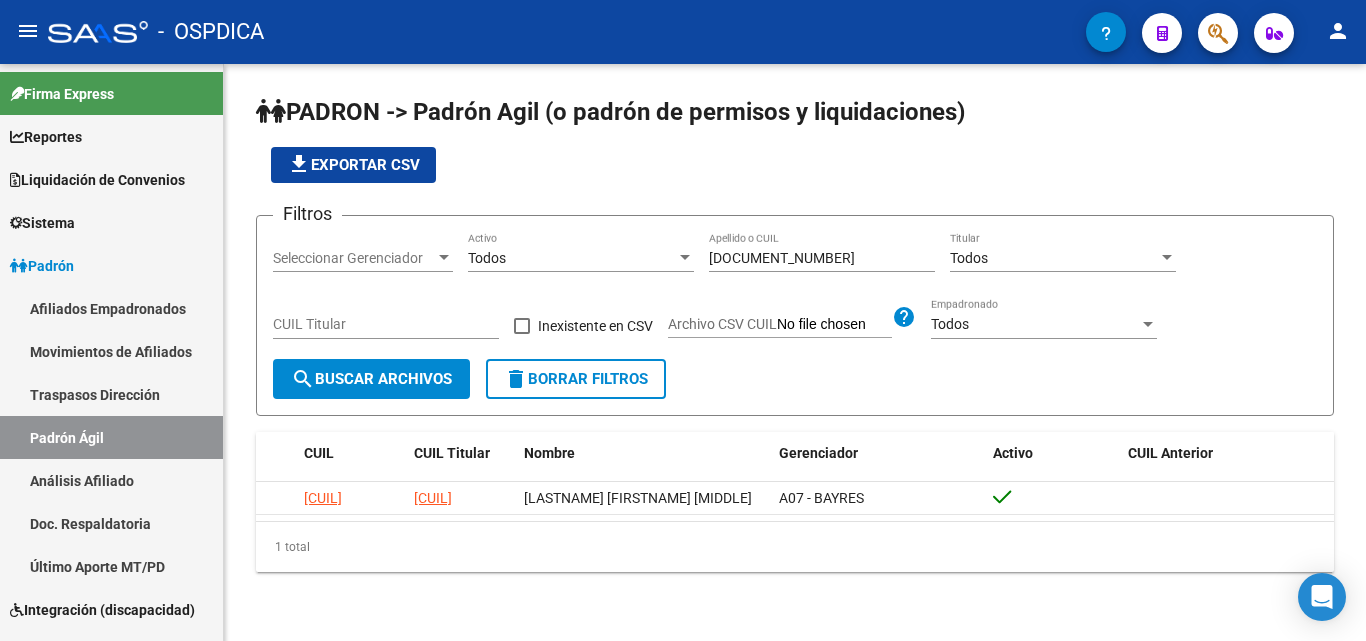drag, startPoint x: 811, startPoint y: 267, endPoint x: 557, endPoint y: 266, distance: 254.00197 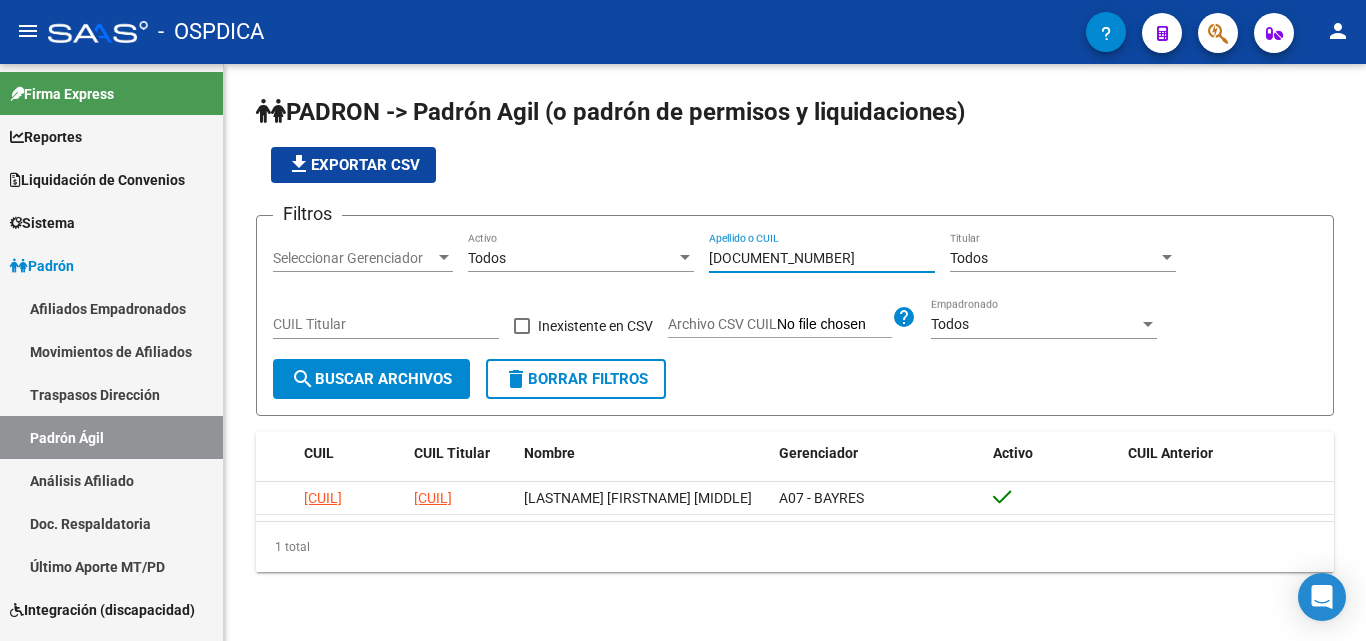 drag, startPoint x: 787, startPoint y: 255, endPoint x: 710, endPoint y: 255, distance: 77 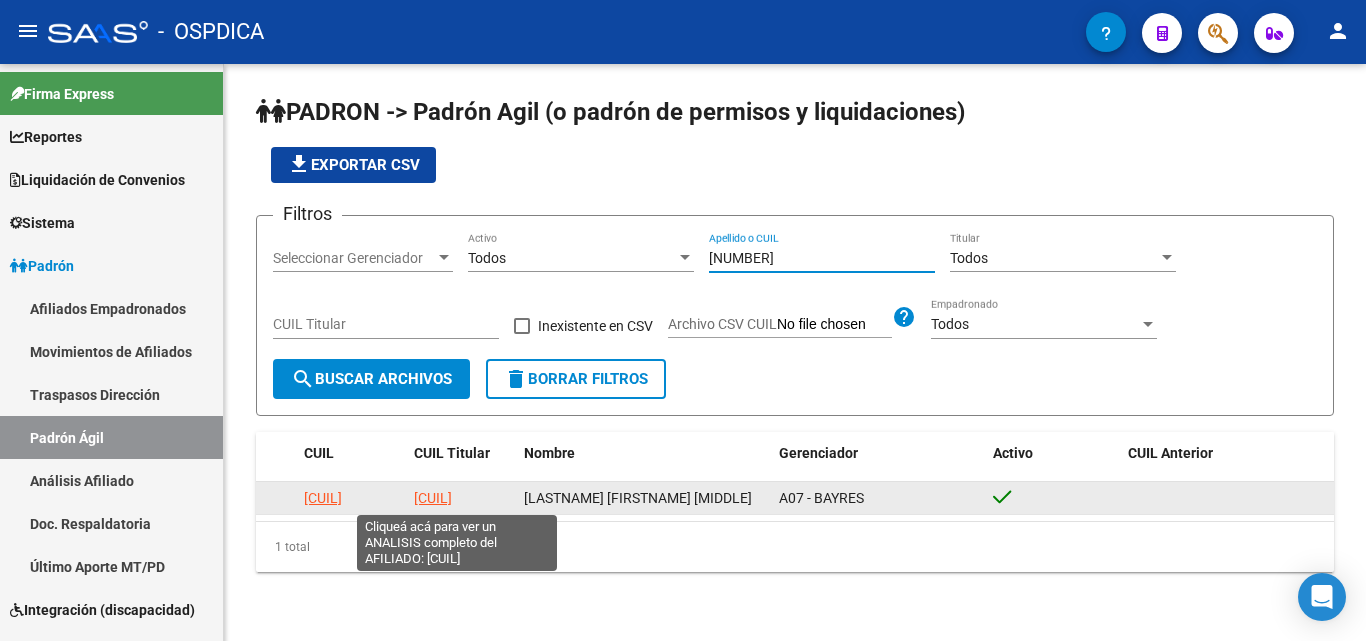 type on "[NUMBER]" 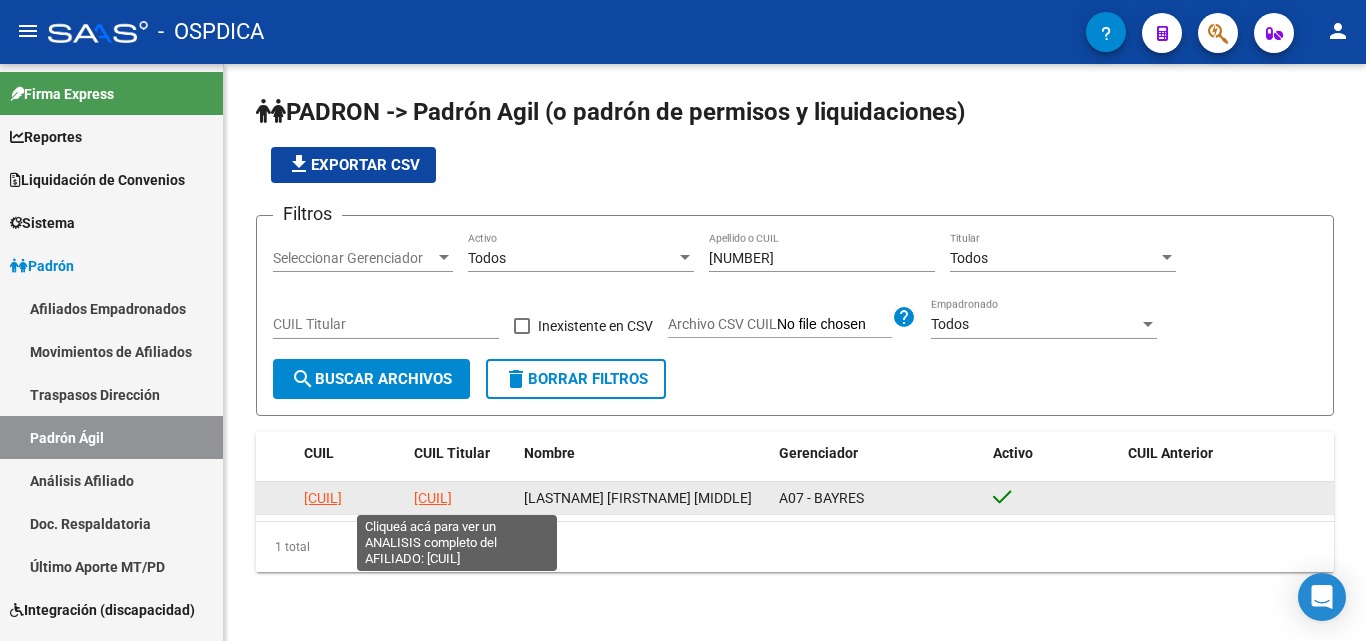 click on "[CUIL]" 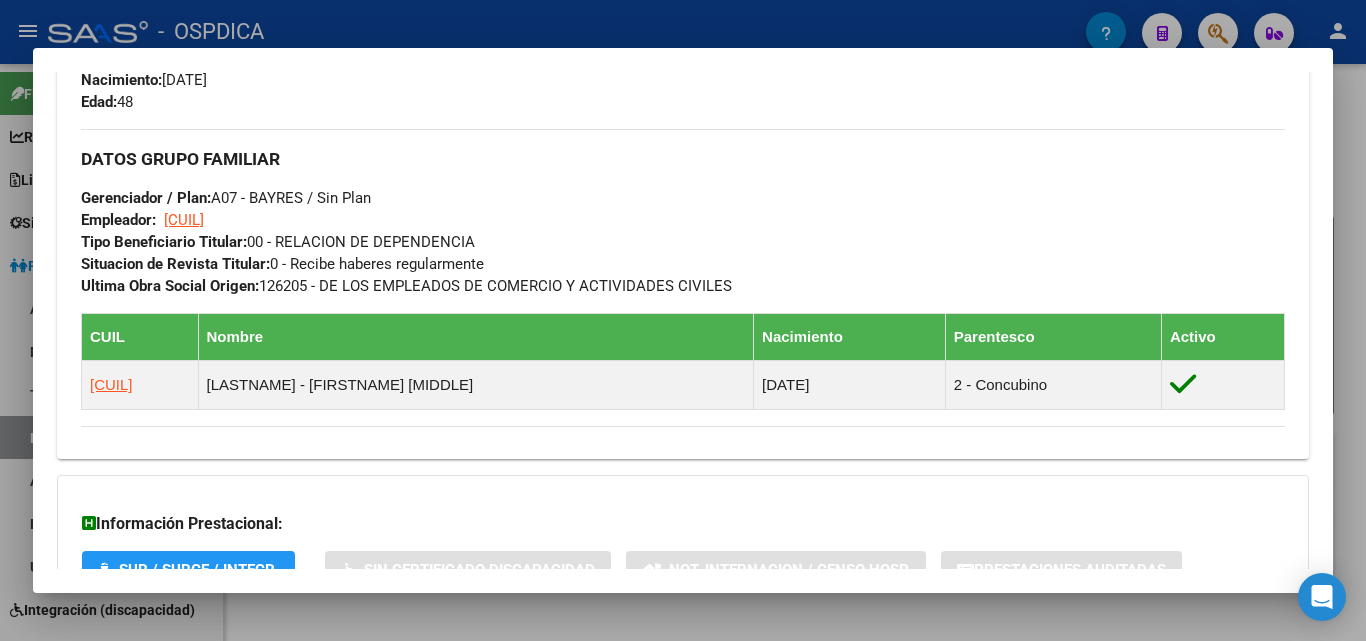 scroll, scrollTop: 953, scrollLeft: 0, axis: vertical 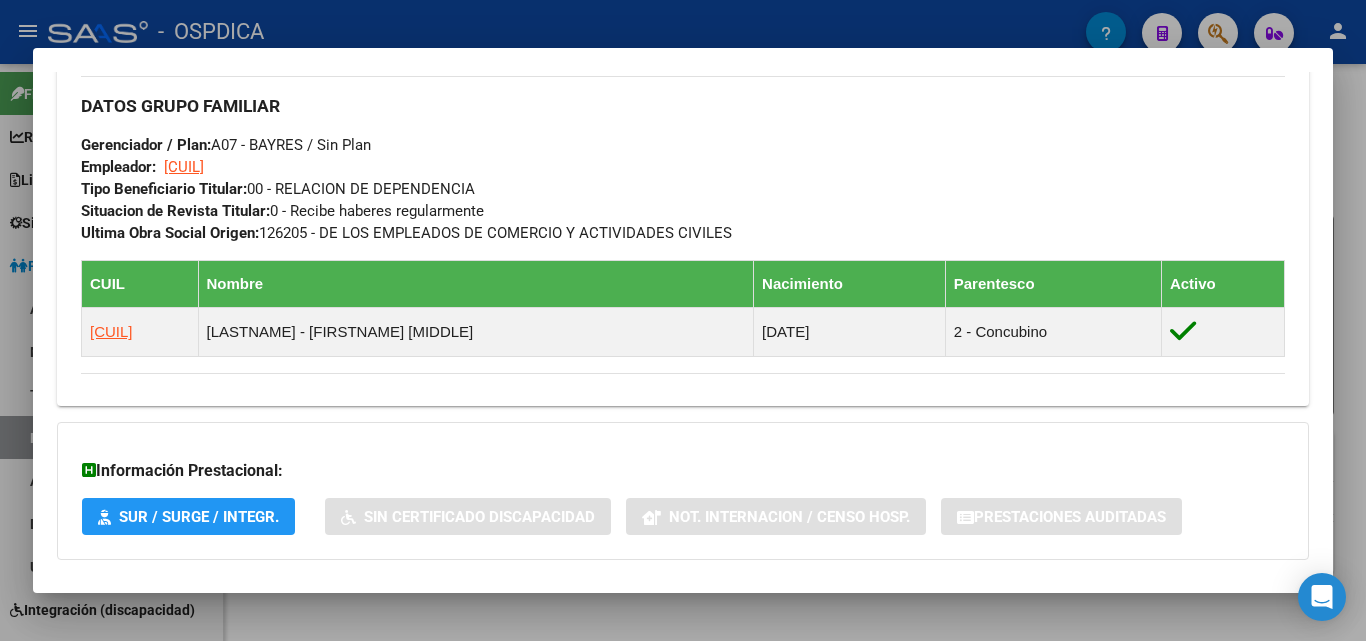 click at bounding box center [683, 320] 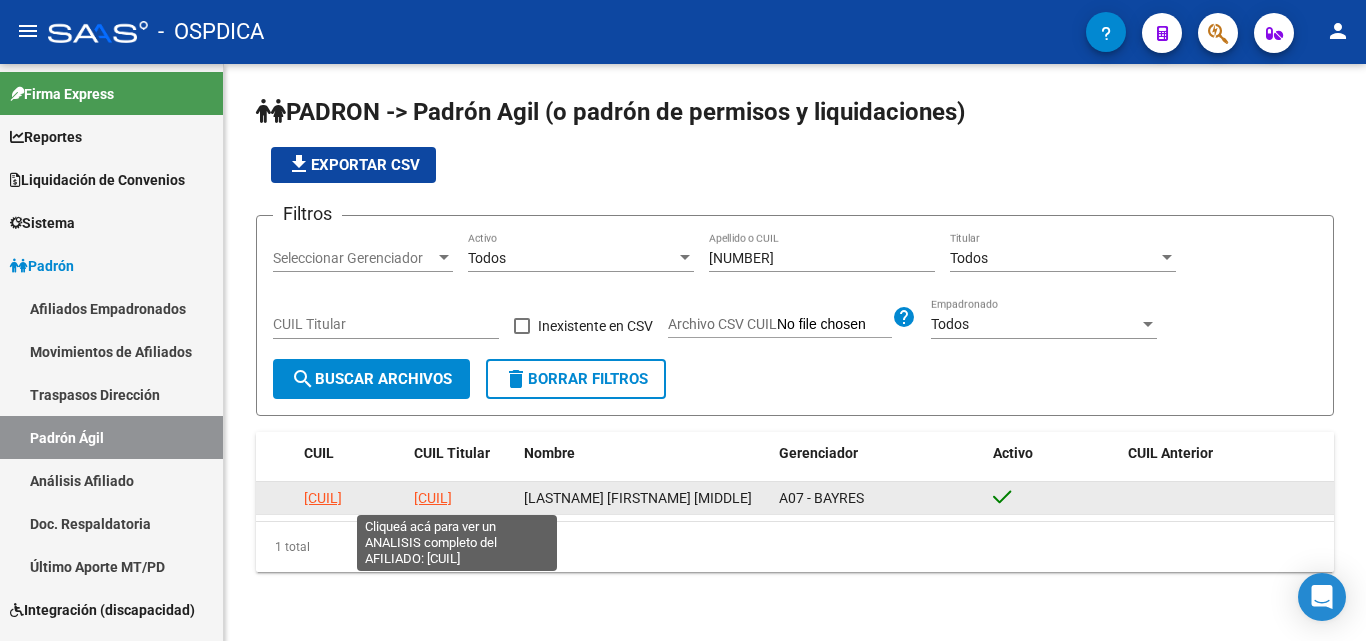 click on "[CUIL]" 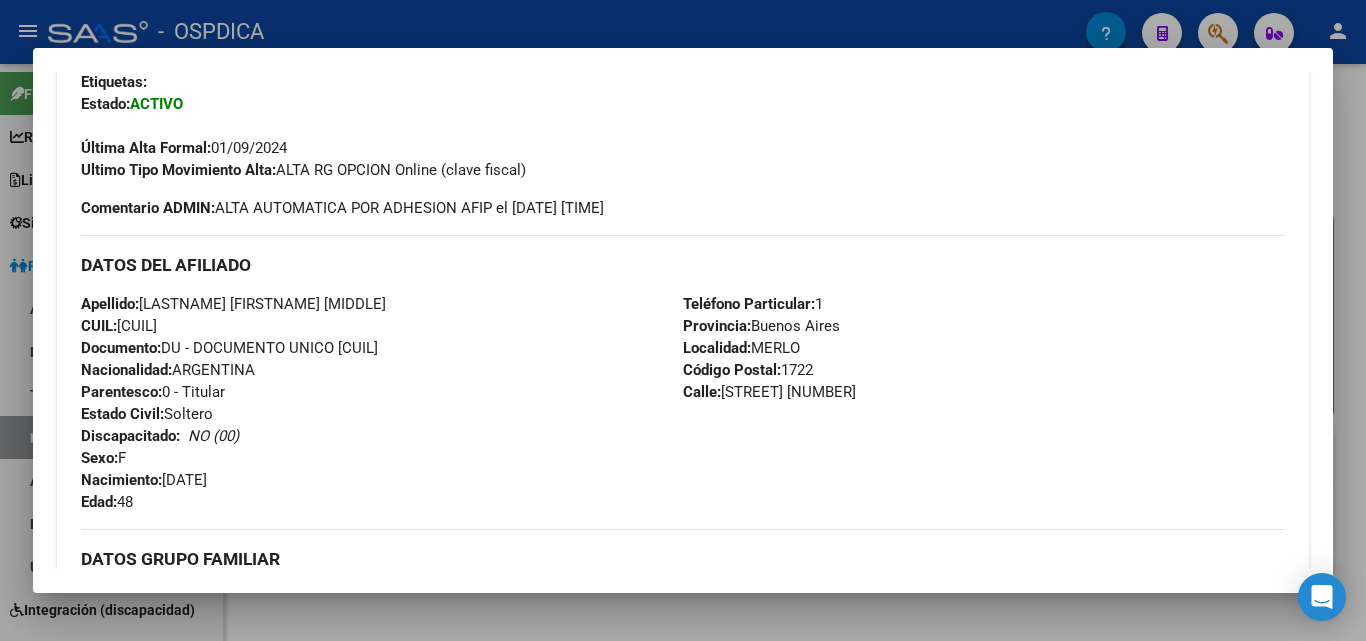 scroll, scrollTop: 400, scrollLeft: 0, axis: vertical 